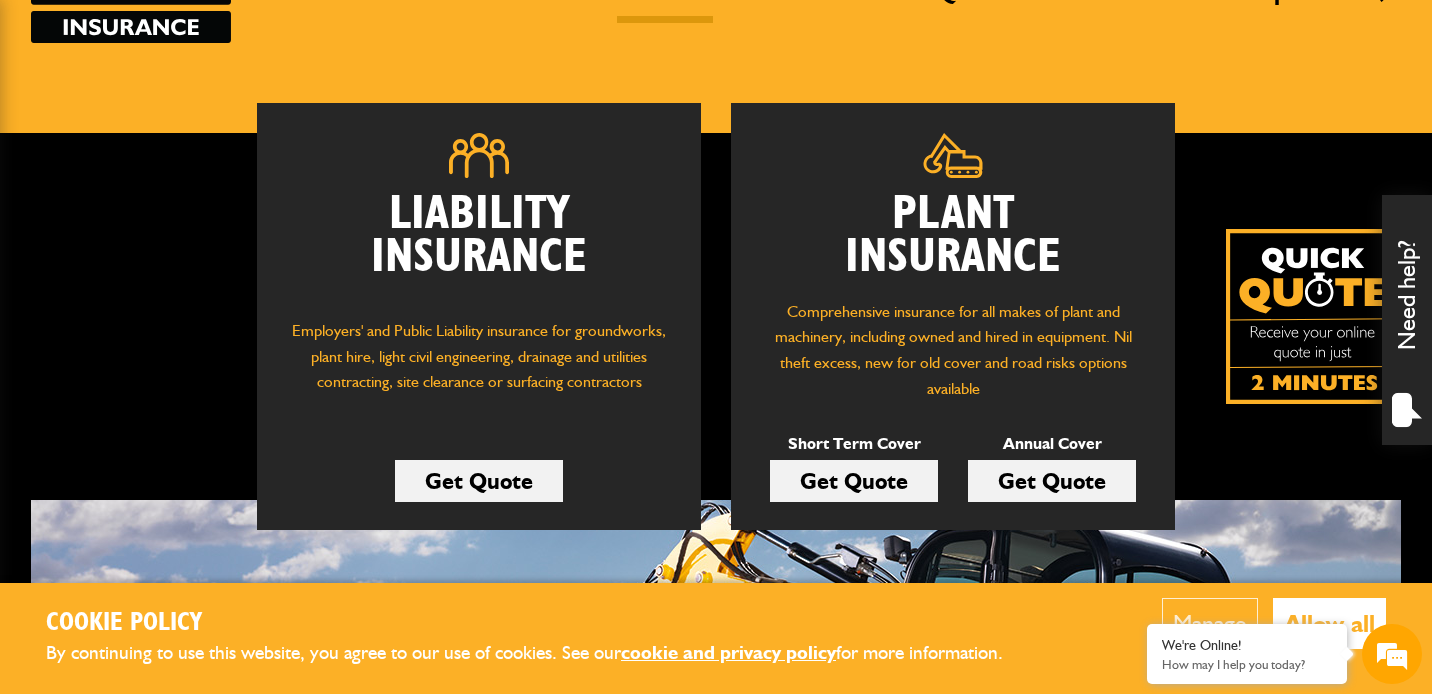 scroll, scrollTop: 207, scrollLeft: 0, axis: vertical 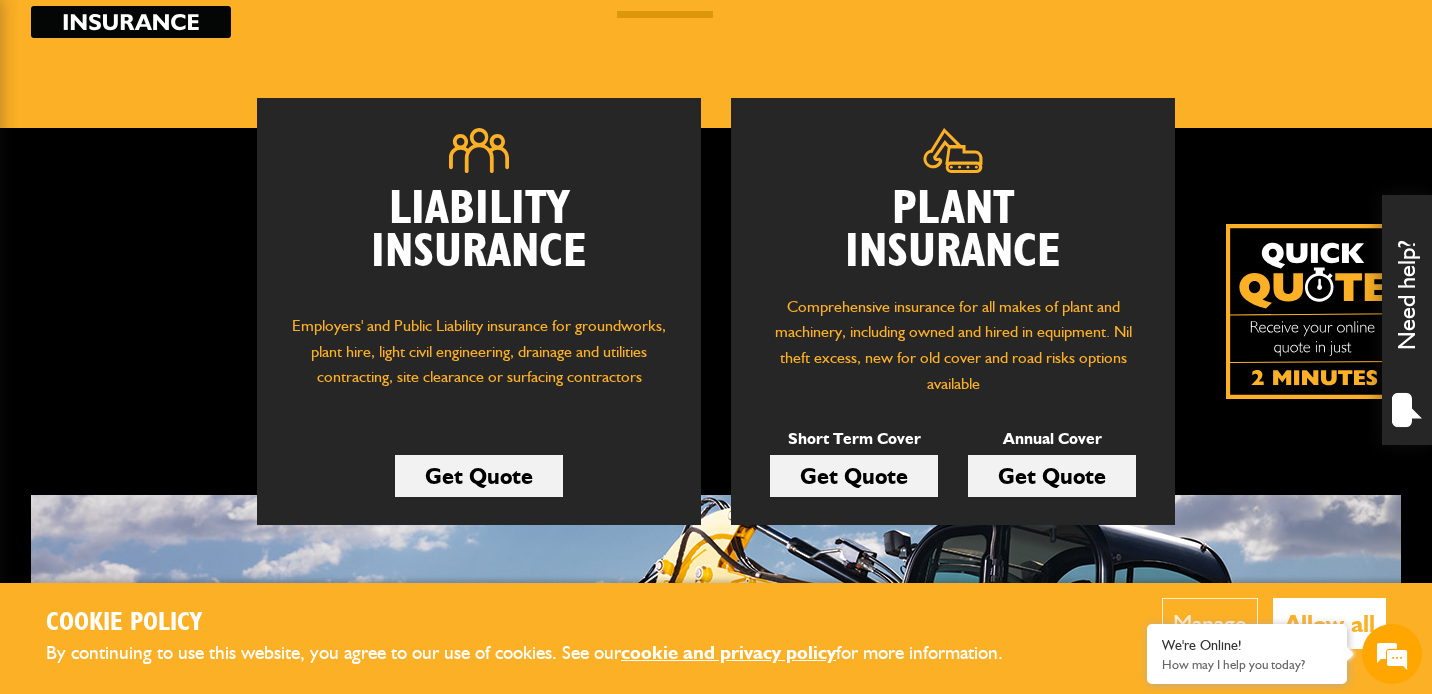 click on "Get Quote" at bounding box center [854, 476] 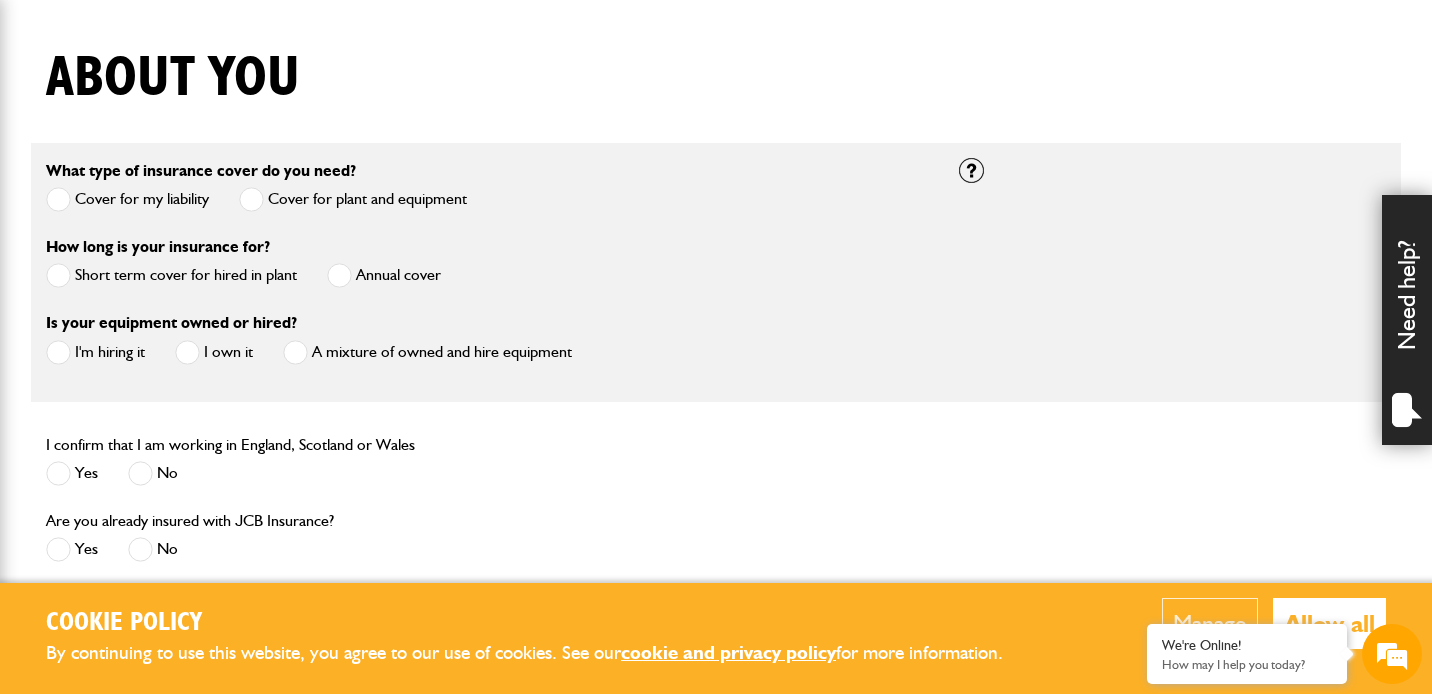 scroll, scrollTop: 495, scrollLeft: 0, axis: vertical 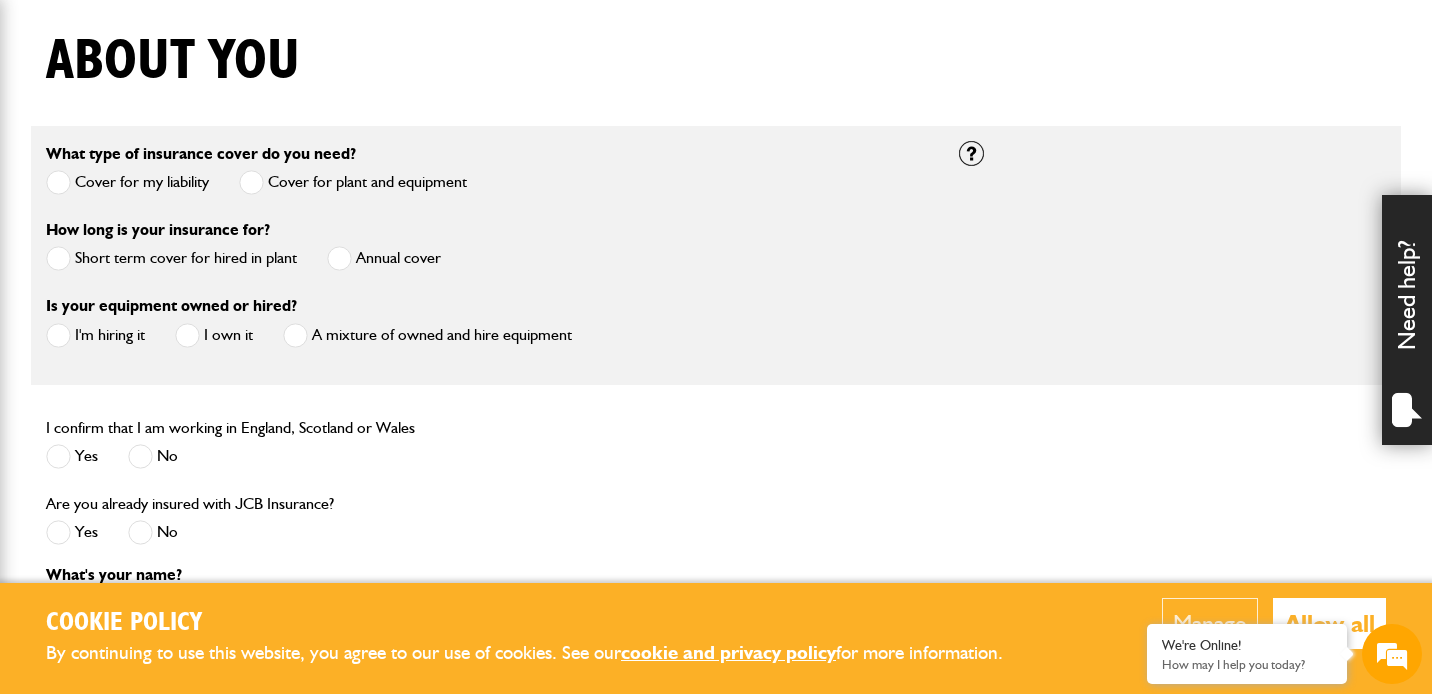 click on "Allow all" at bounding box center (1329, 623) 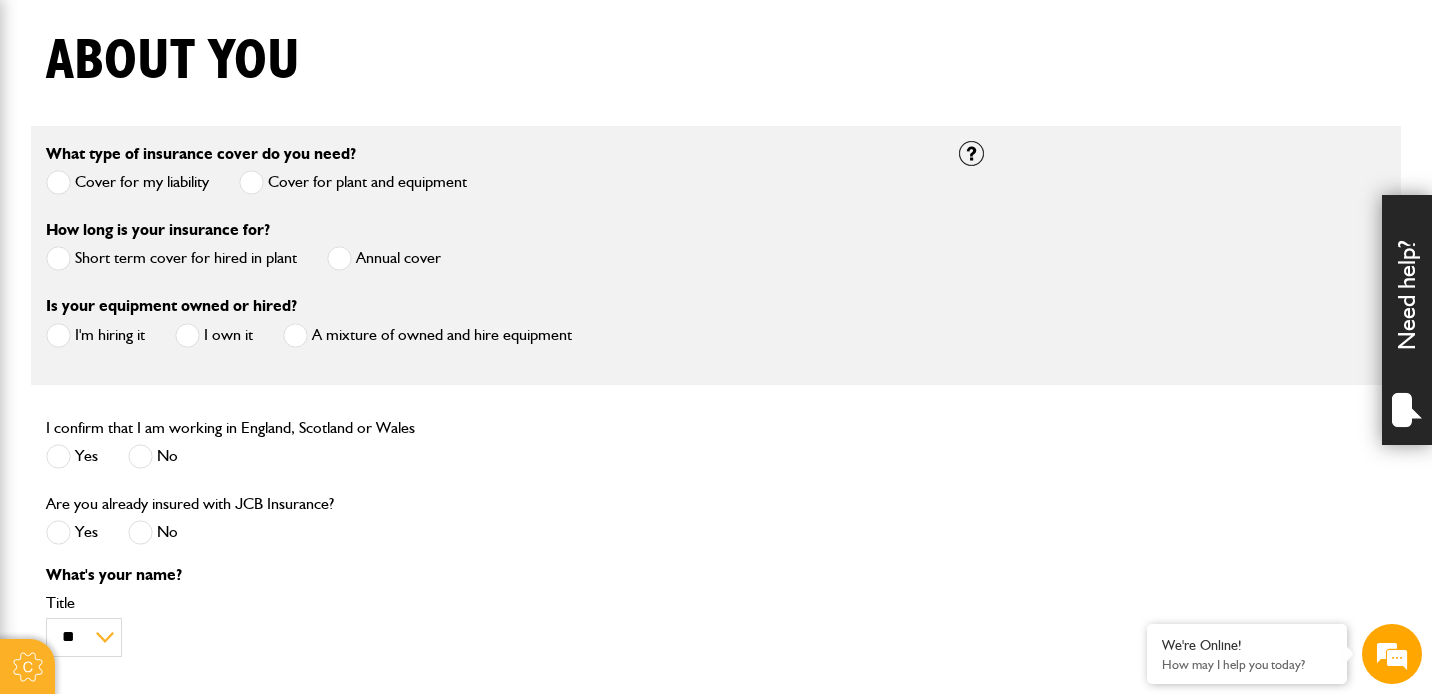 scroll, scrollTop: 0, scrollLeft: 0, axis: both 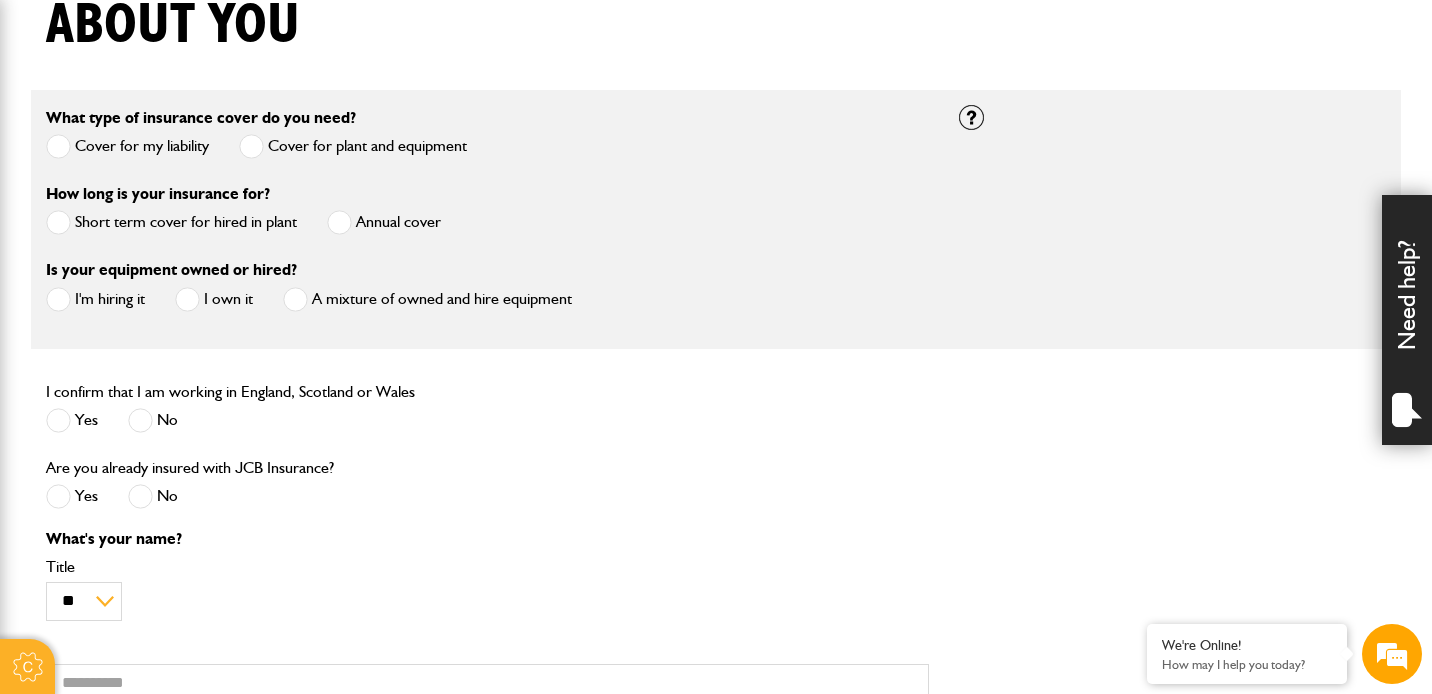 click on "Short term cover for hired in plant" at bounding box center (171, 222) 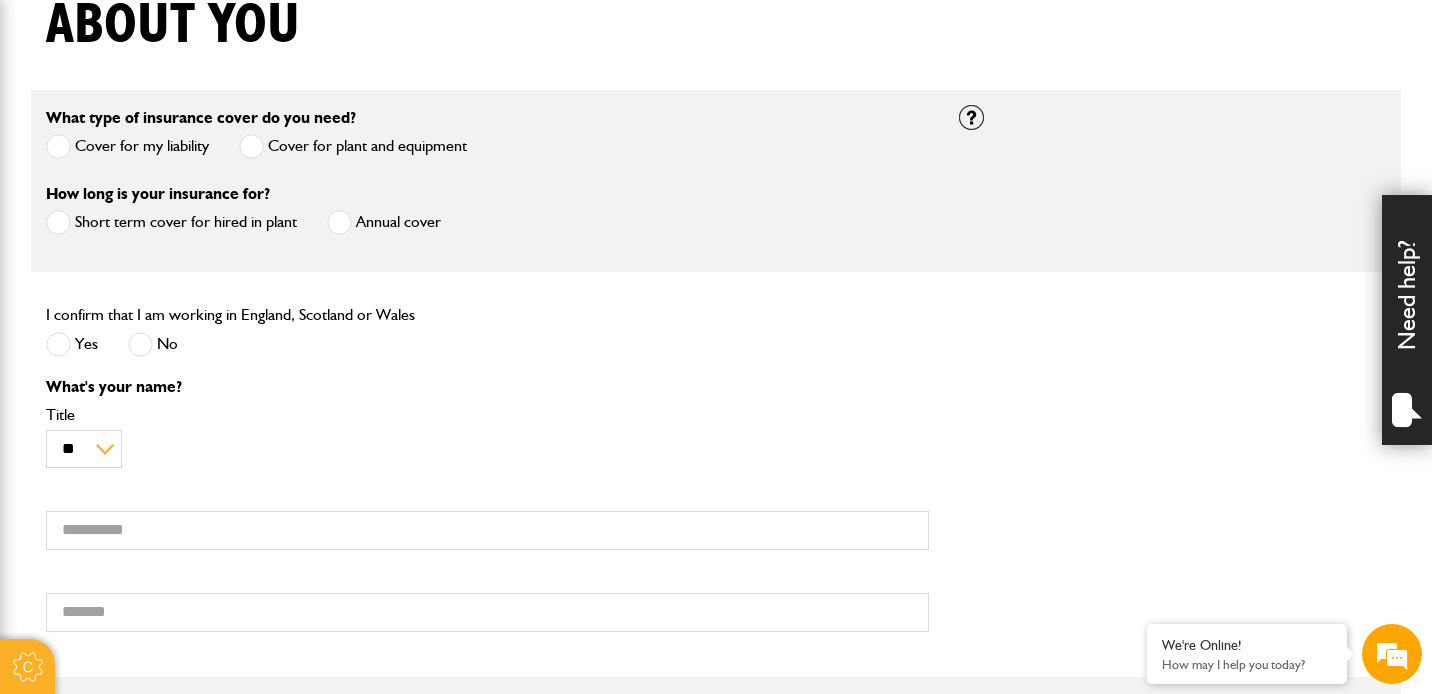 click on "Yes
No" at bounding box center [230, 346] 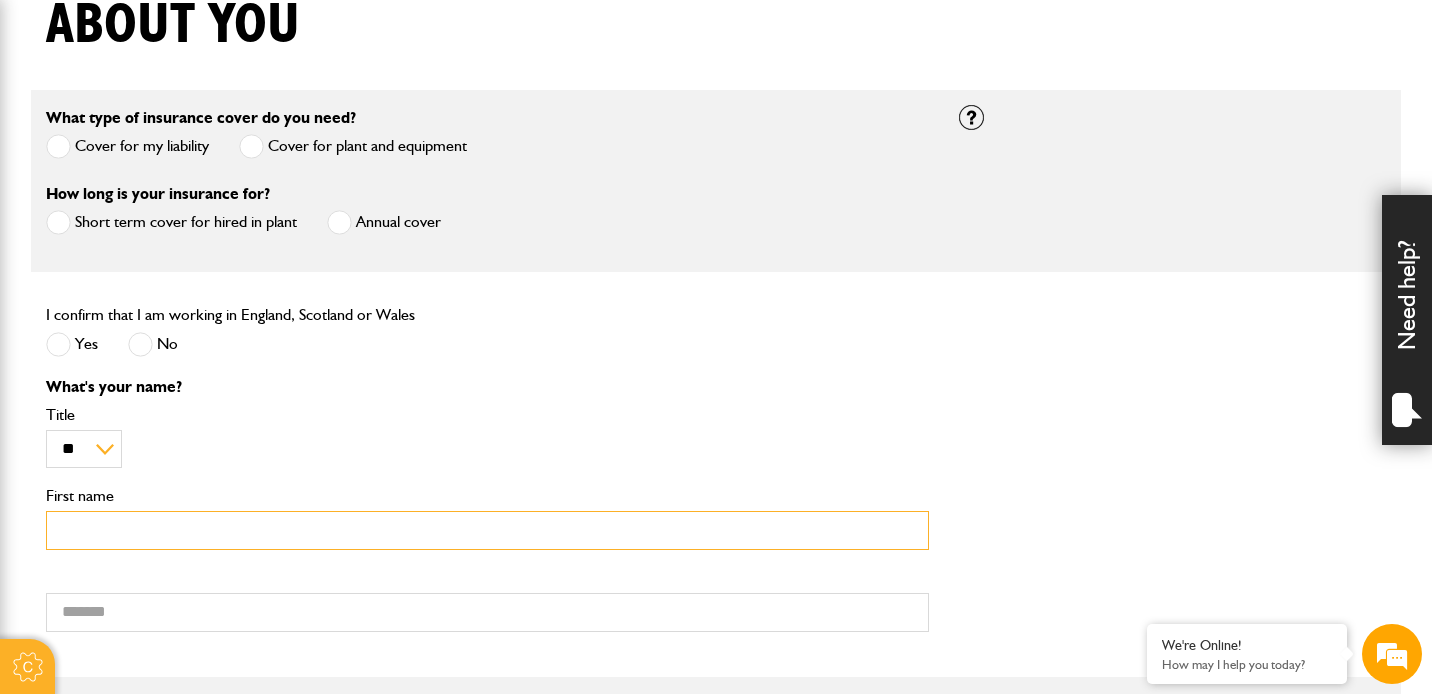 type on "*" 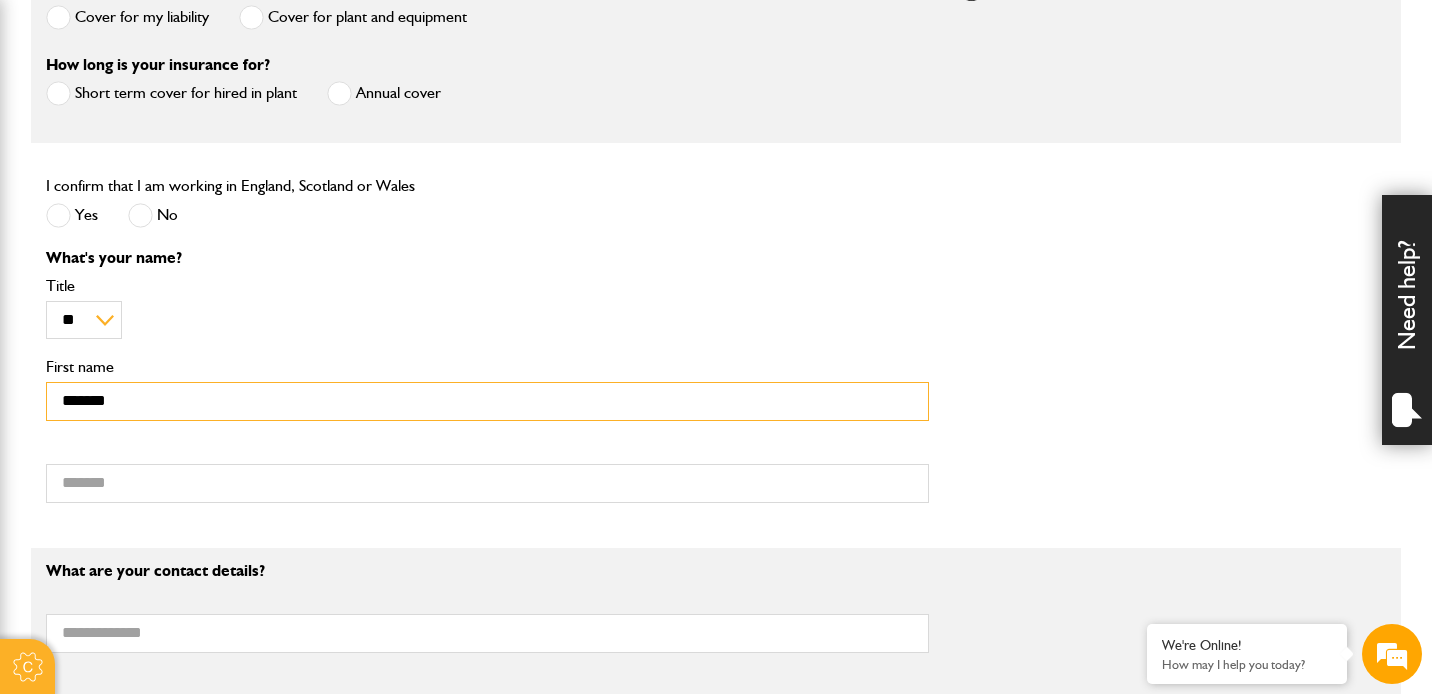 scroll, scrollTop: 661, scrollLeft: 0, axis: vertical 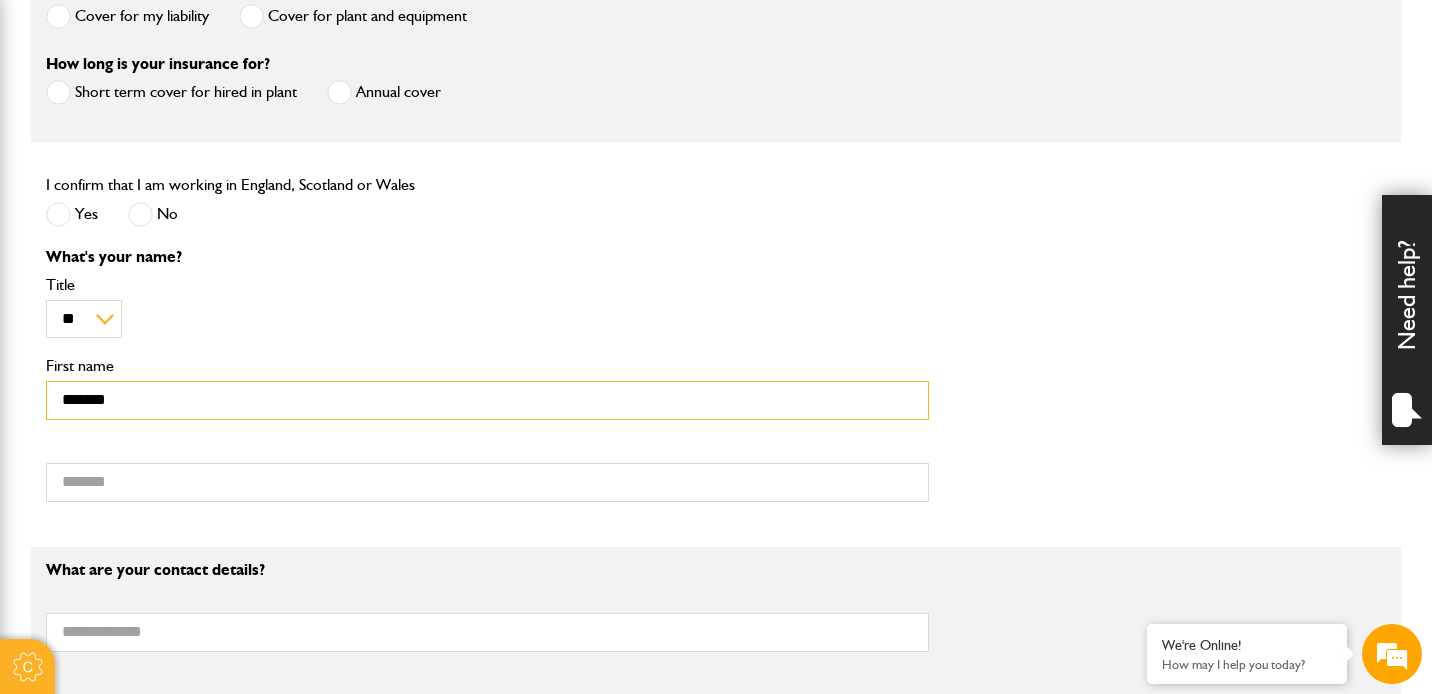 type on "*******" 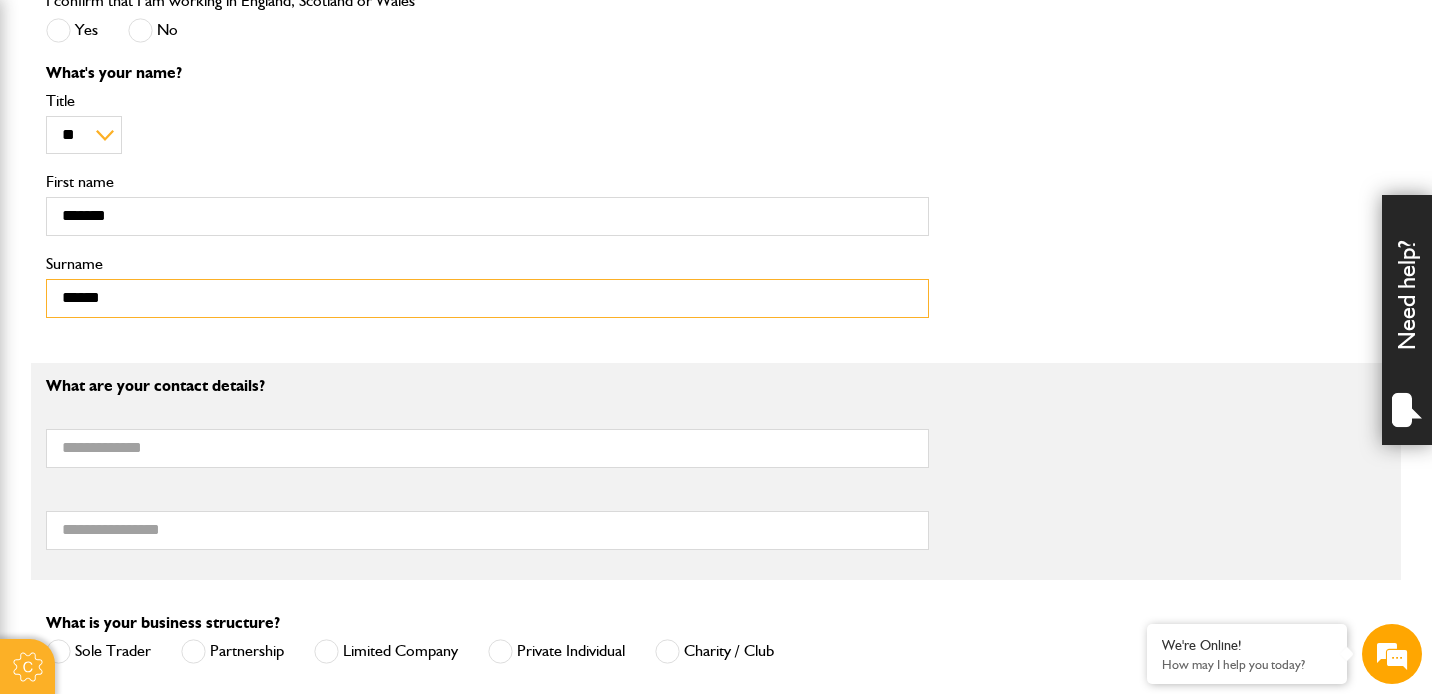 scroll, scrollTop: 876, scrollLeft: 0, axis: vertical 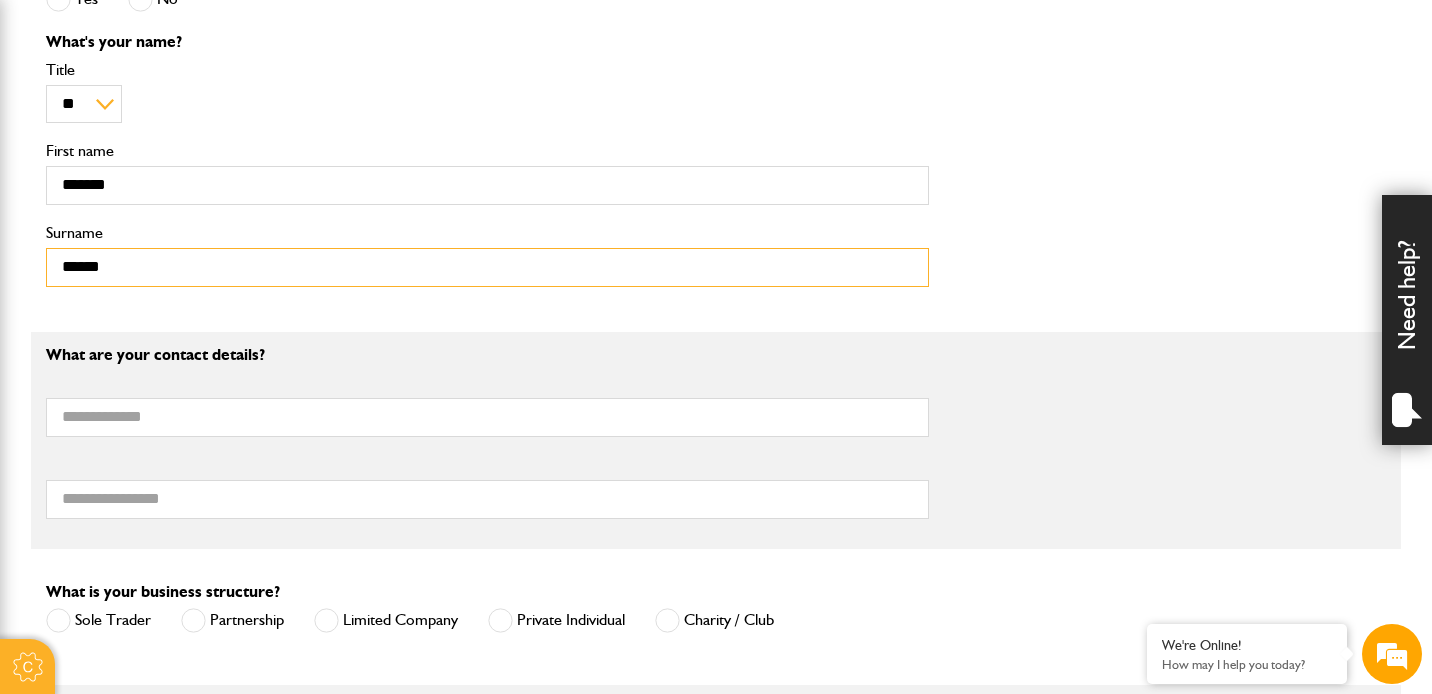 type on "******" 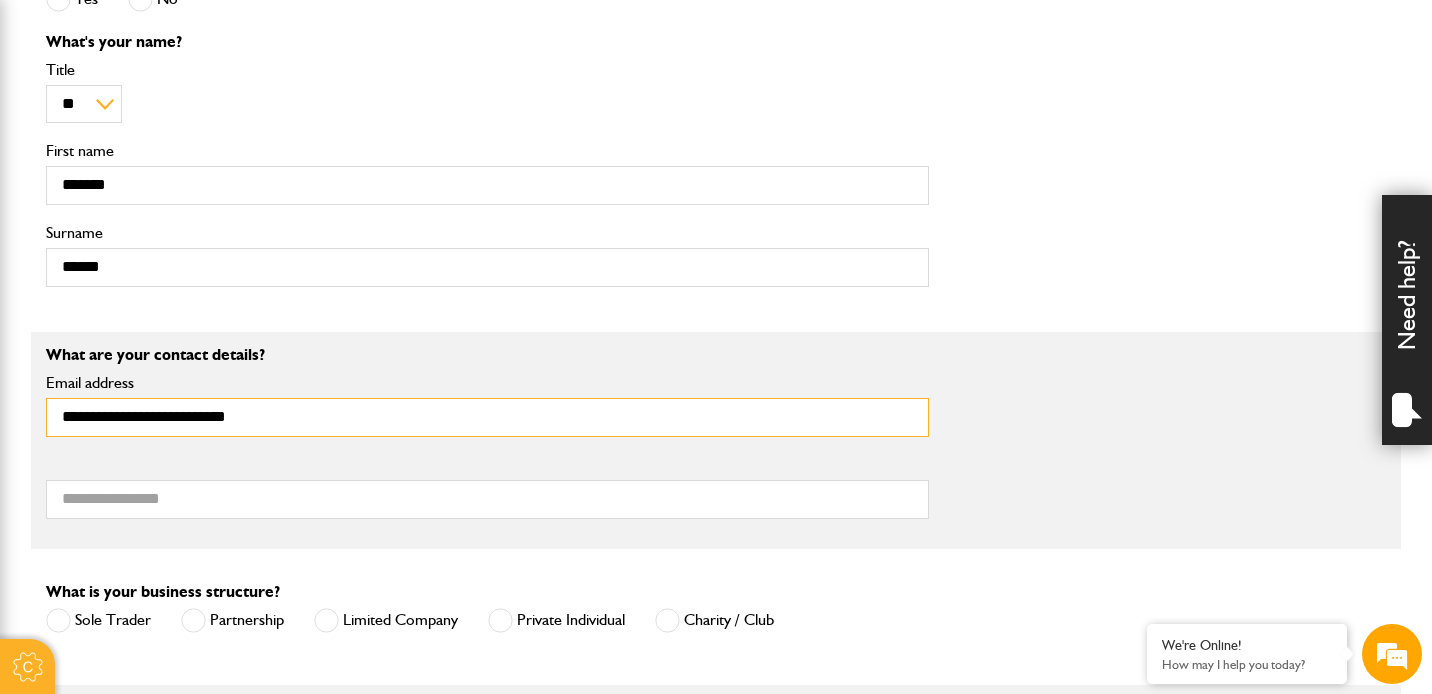 type on "**********" 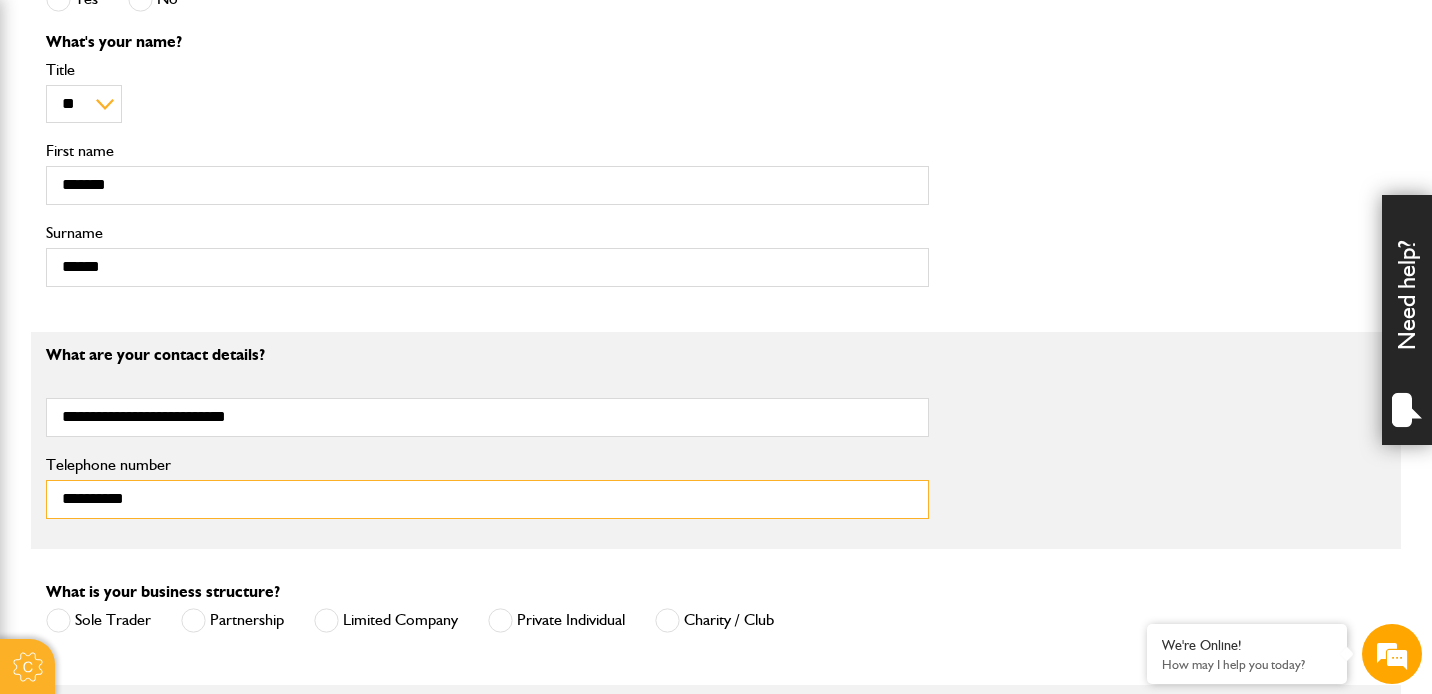 type on "**********" 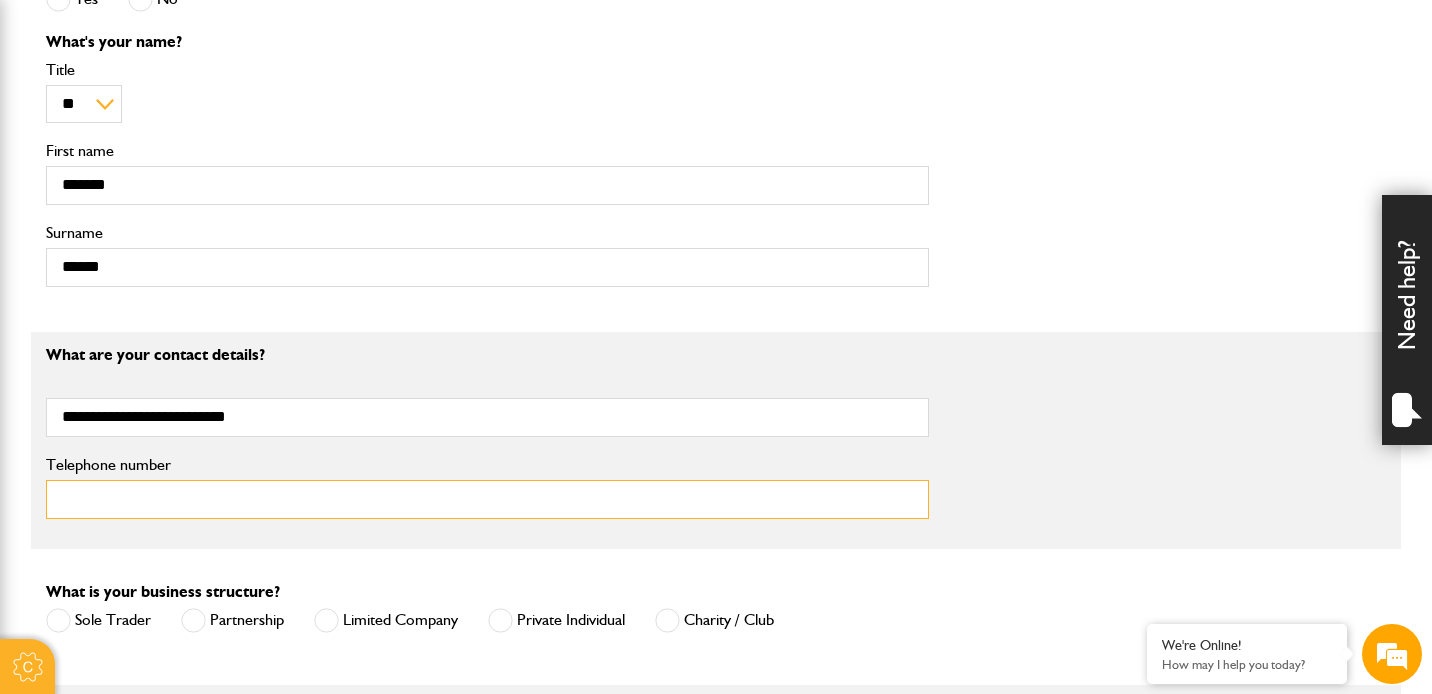 type on "**********" 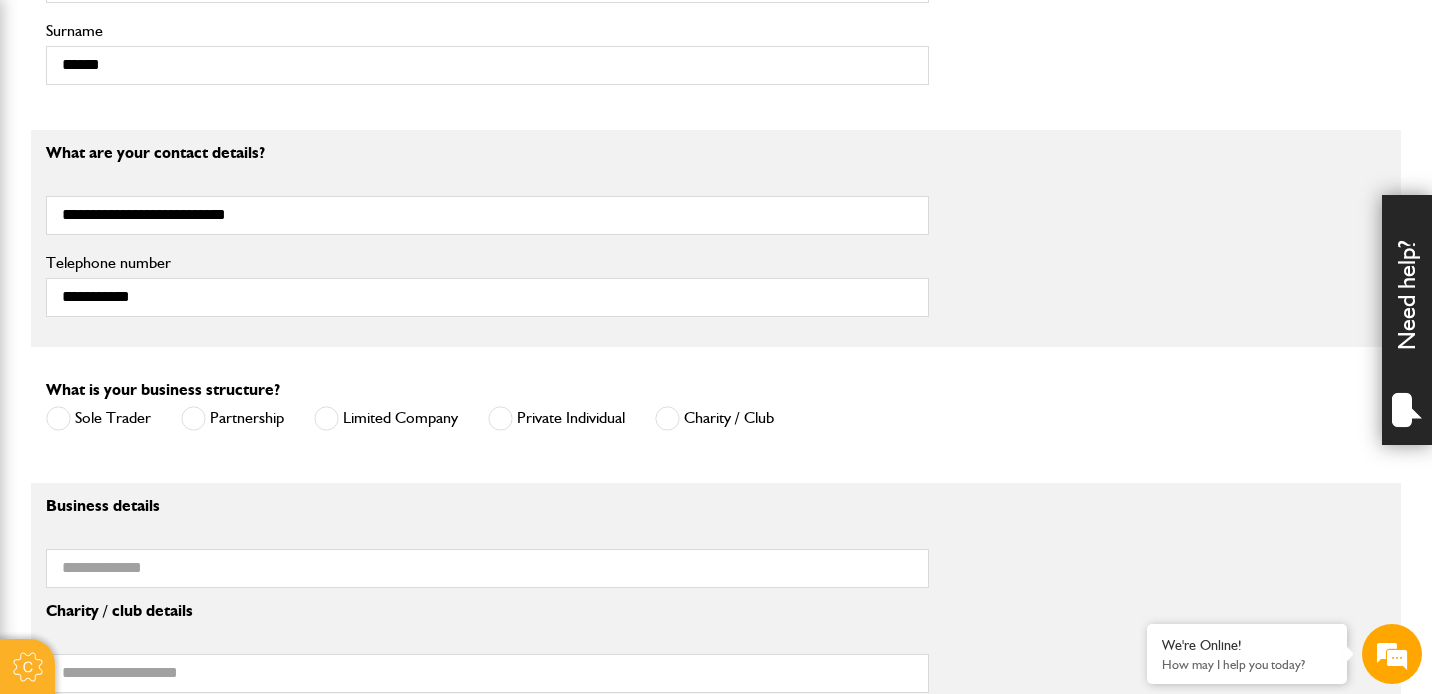 scroll, scrollTop: 1080, scrollLeft: 0, axis: vertical 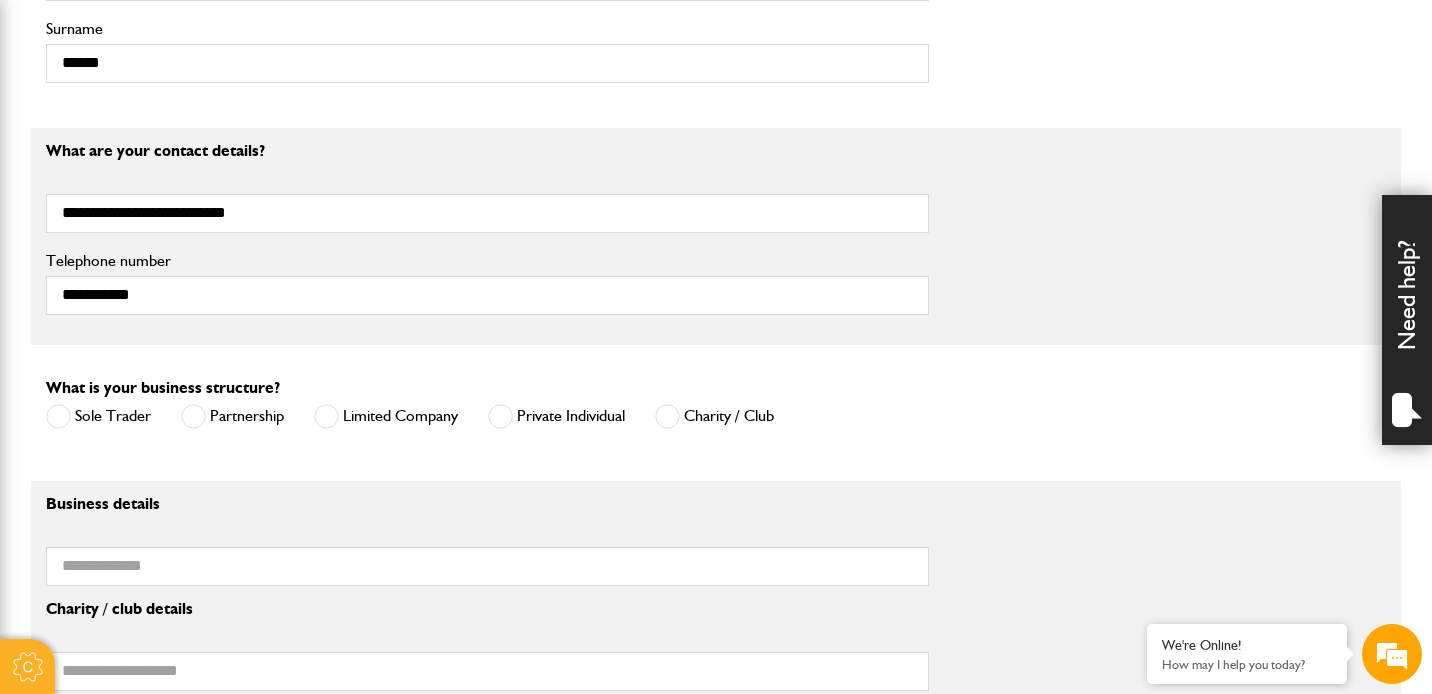 click at bounding box center [326, 416] 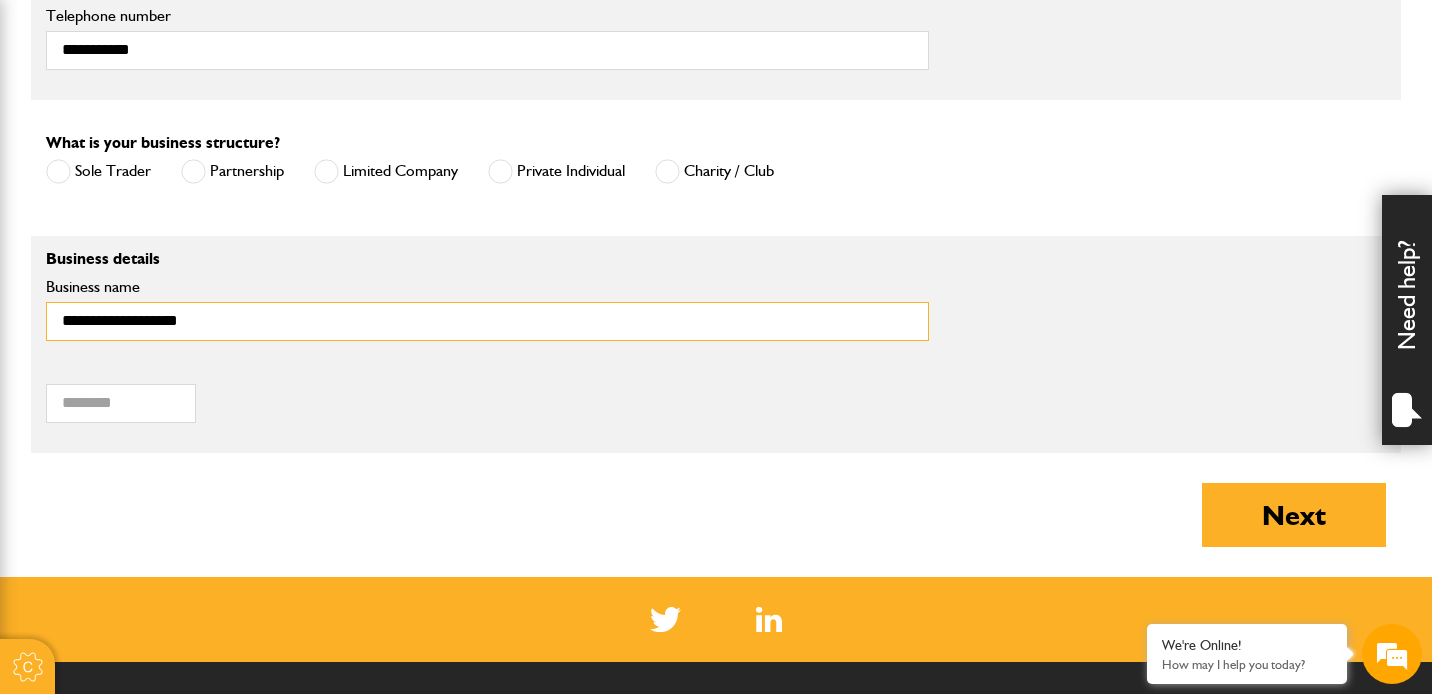 scroll, scrollTop: 1341, scrollLeft: 0, axis: vertical 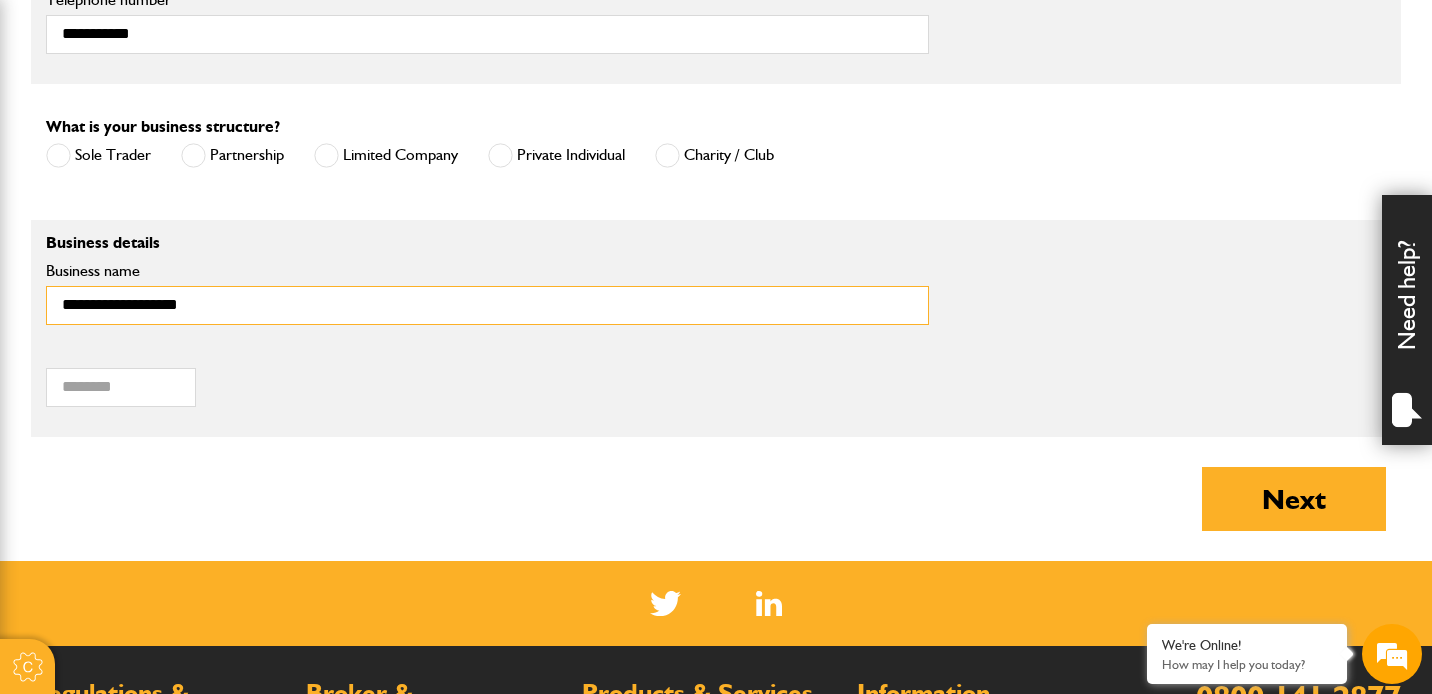 type on "**********" 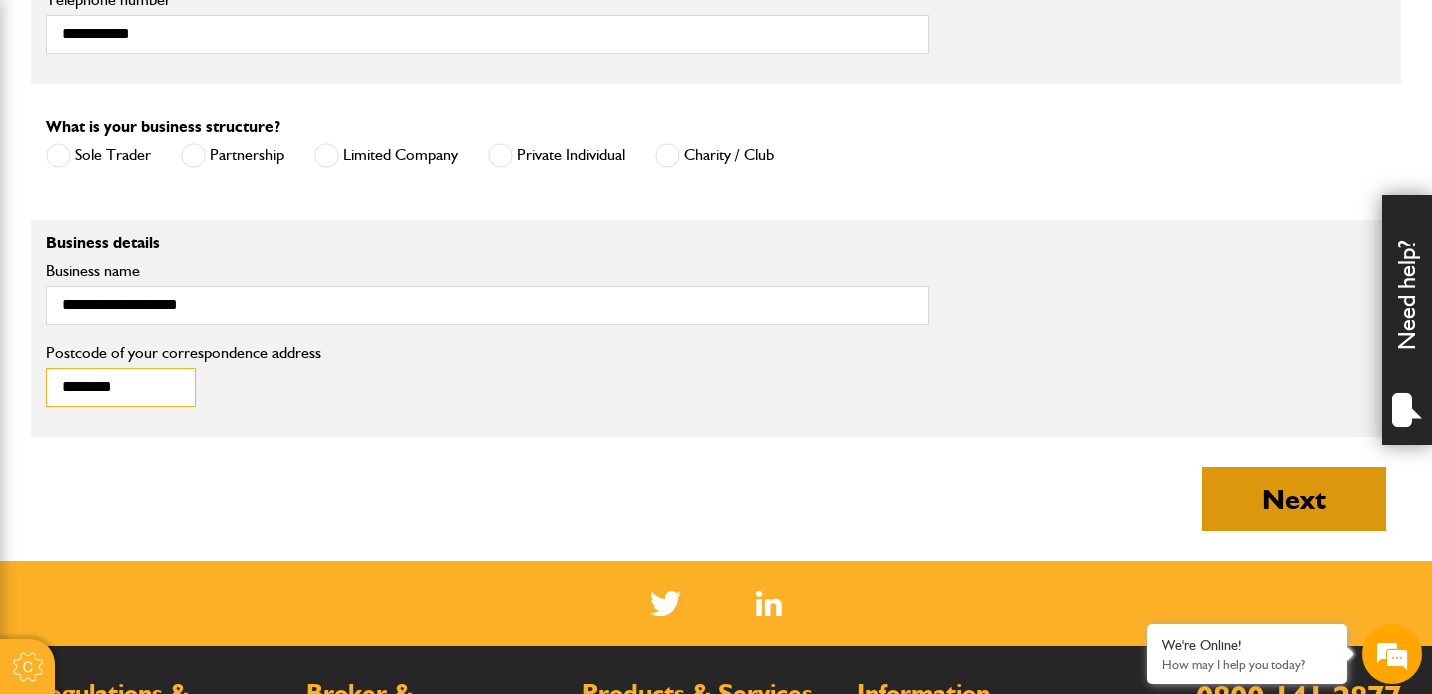 type on "********" 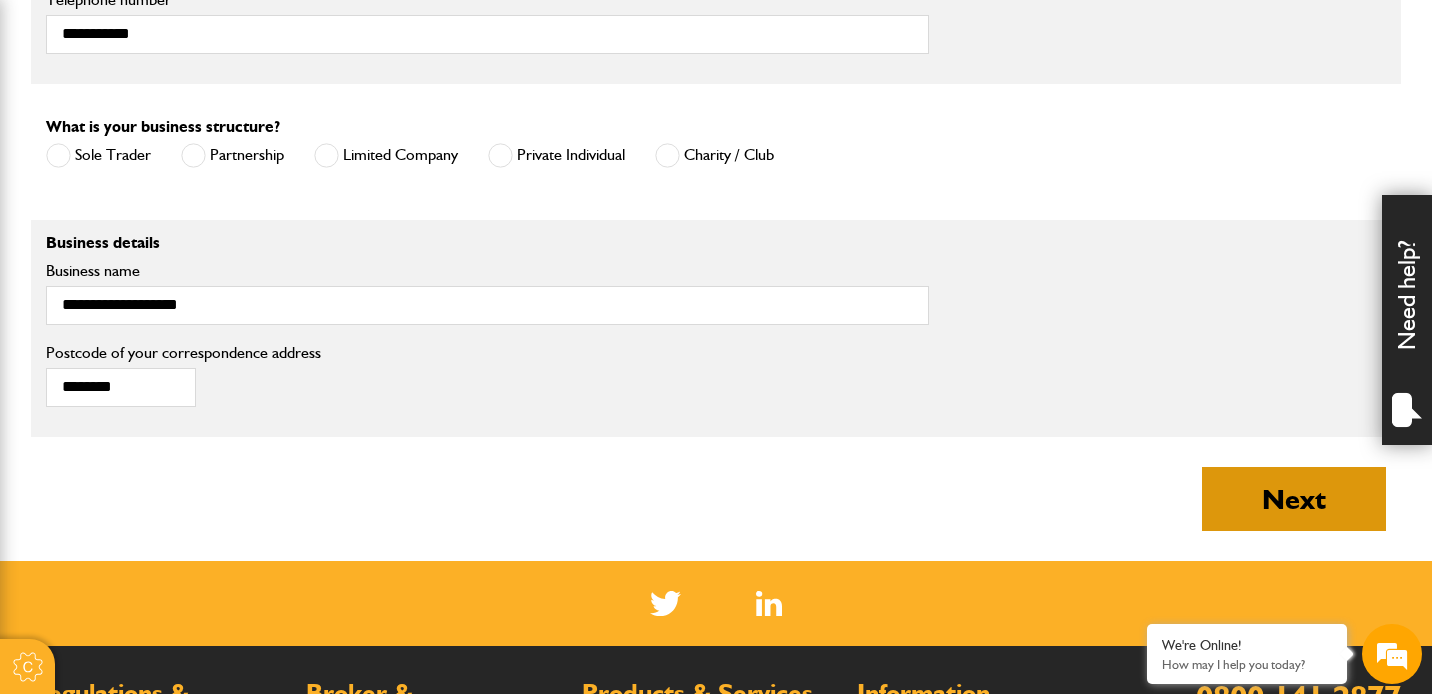 click on "Next" at bounding box center (1294, 499) 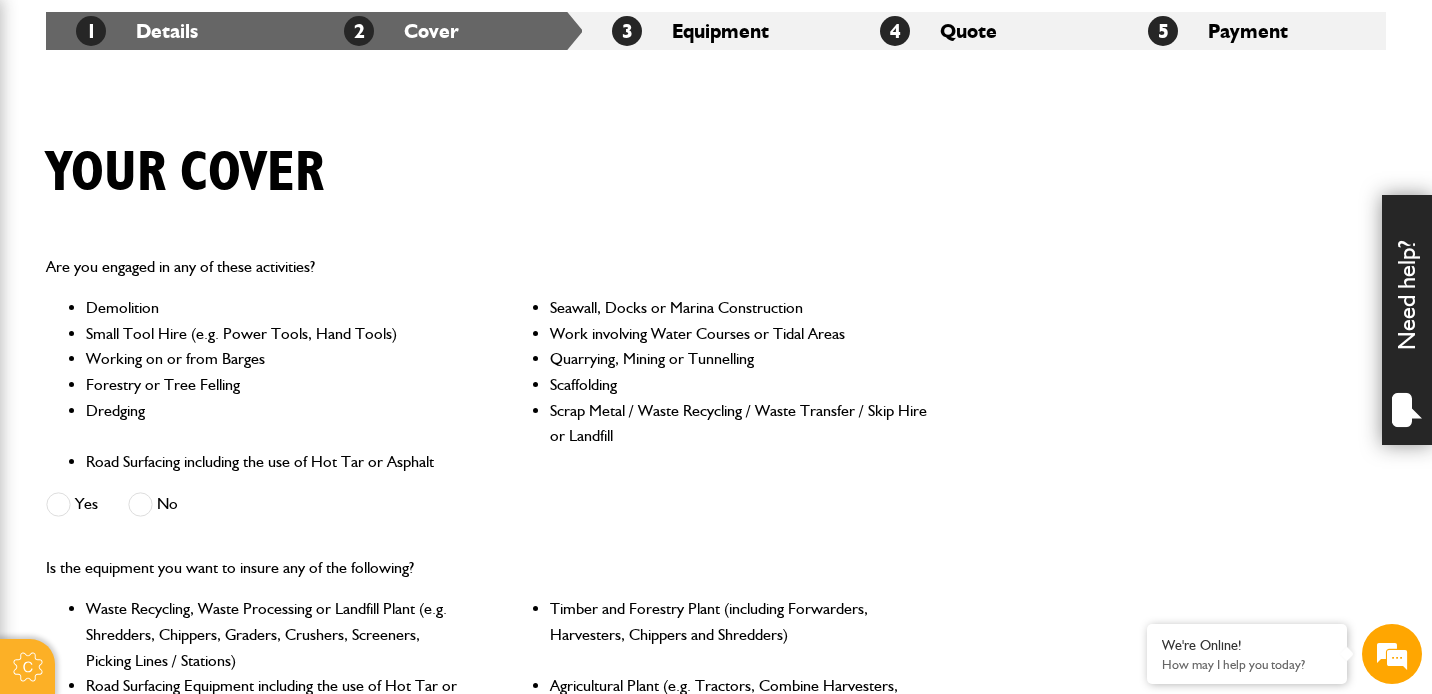 scroll, scrollTop: 384, scrollLeft: 0, axis: vertical 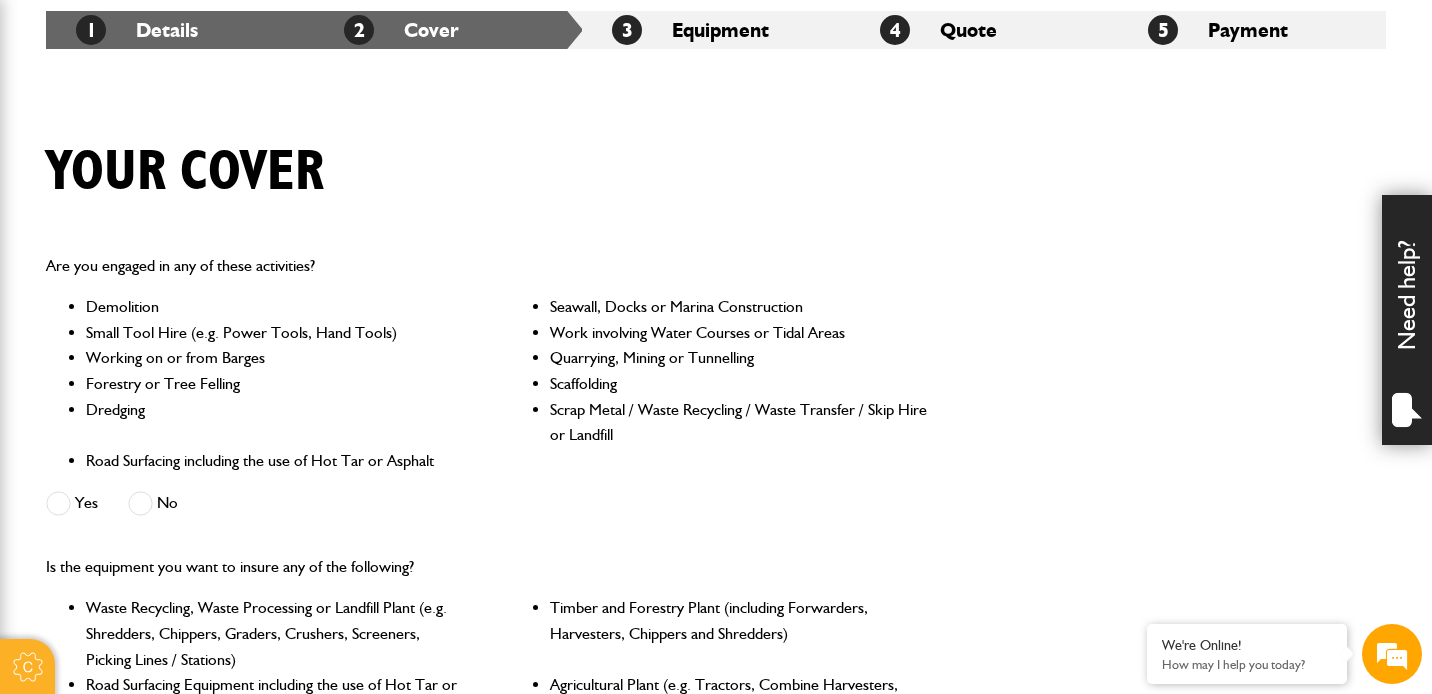 click at bounding box center [140, 503] 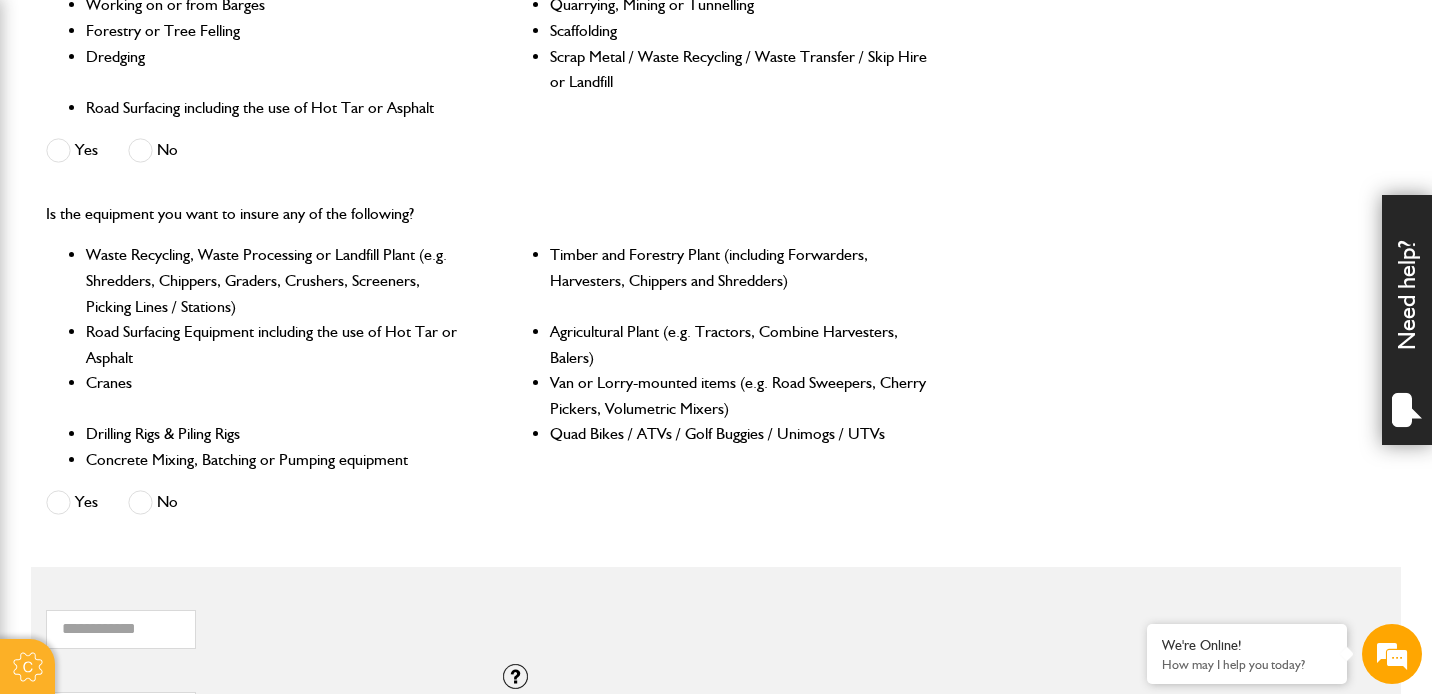scroll, scrollTop: 743, scrollLeft: 0, axis: vertical 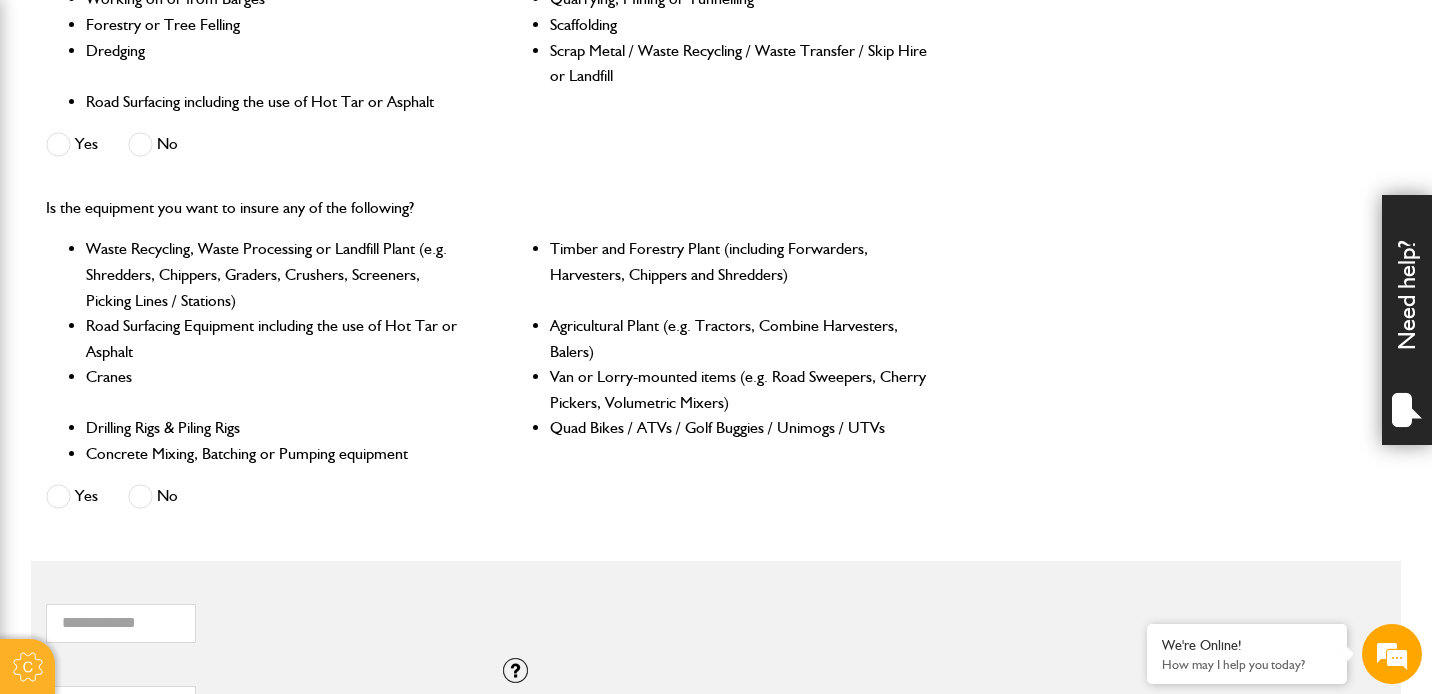 click at bounding box center [140, 496] 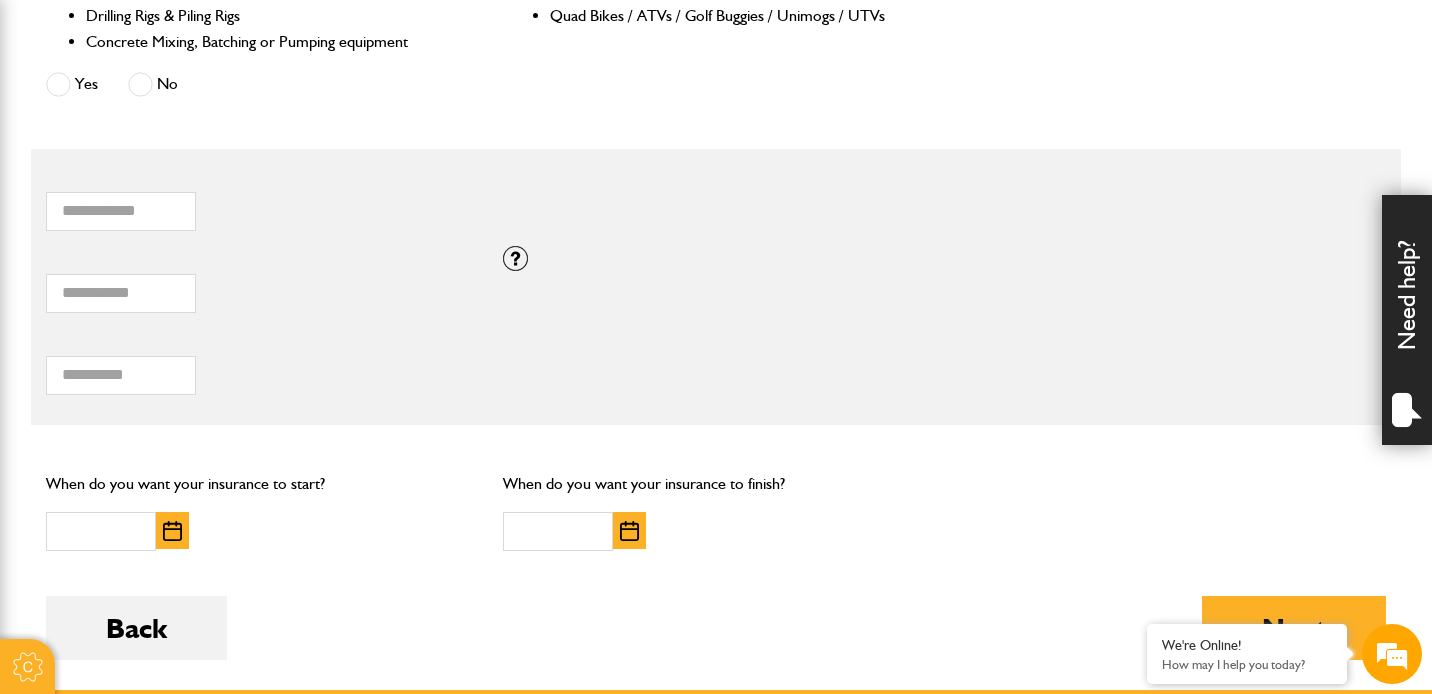 scroll, scrollTop: 1170, scrollLeft: 0, axis: vertical 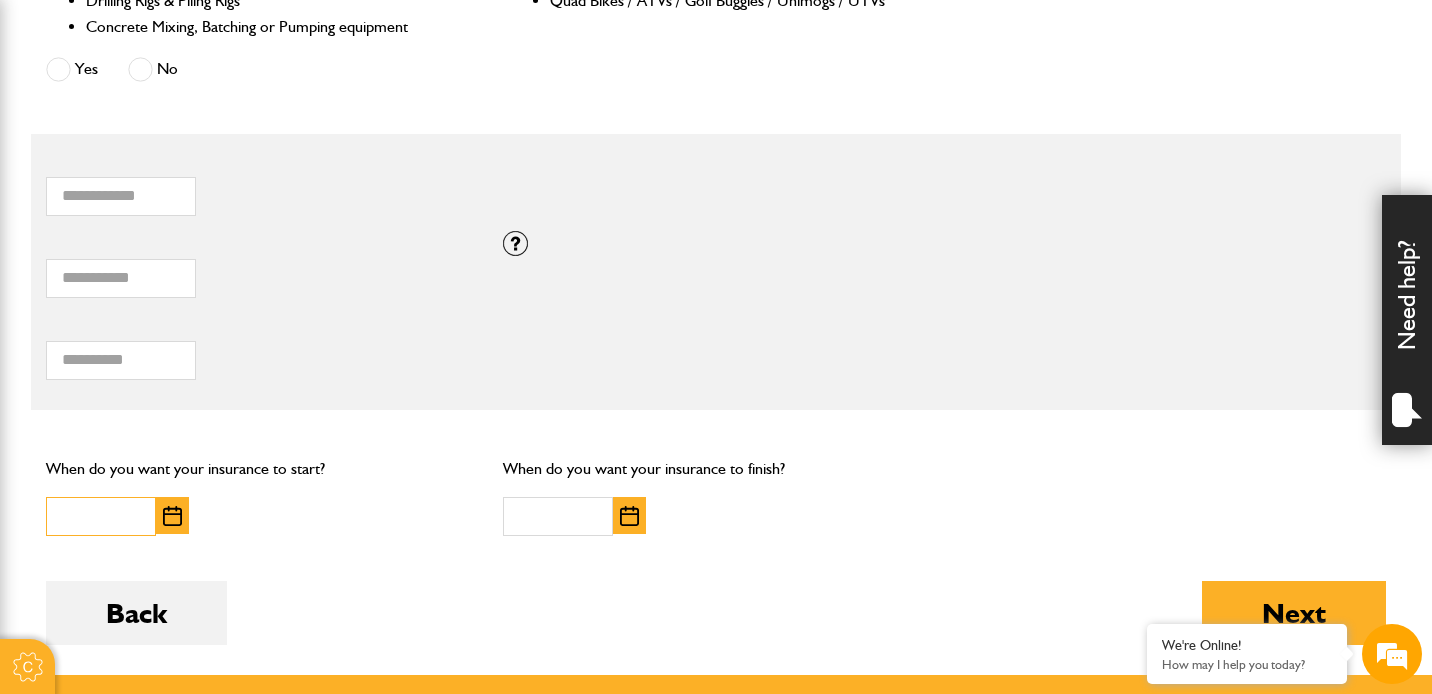 click at bounding box center [101, 516] 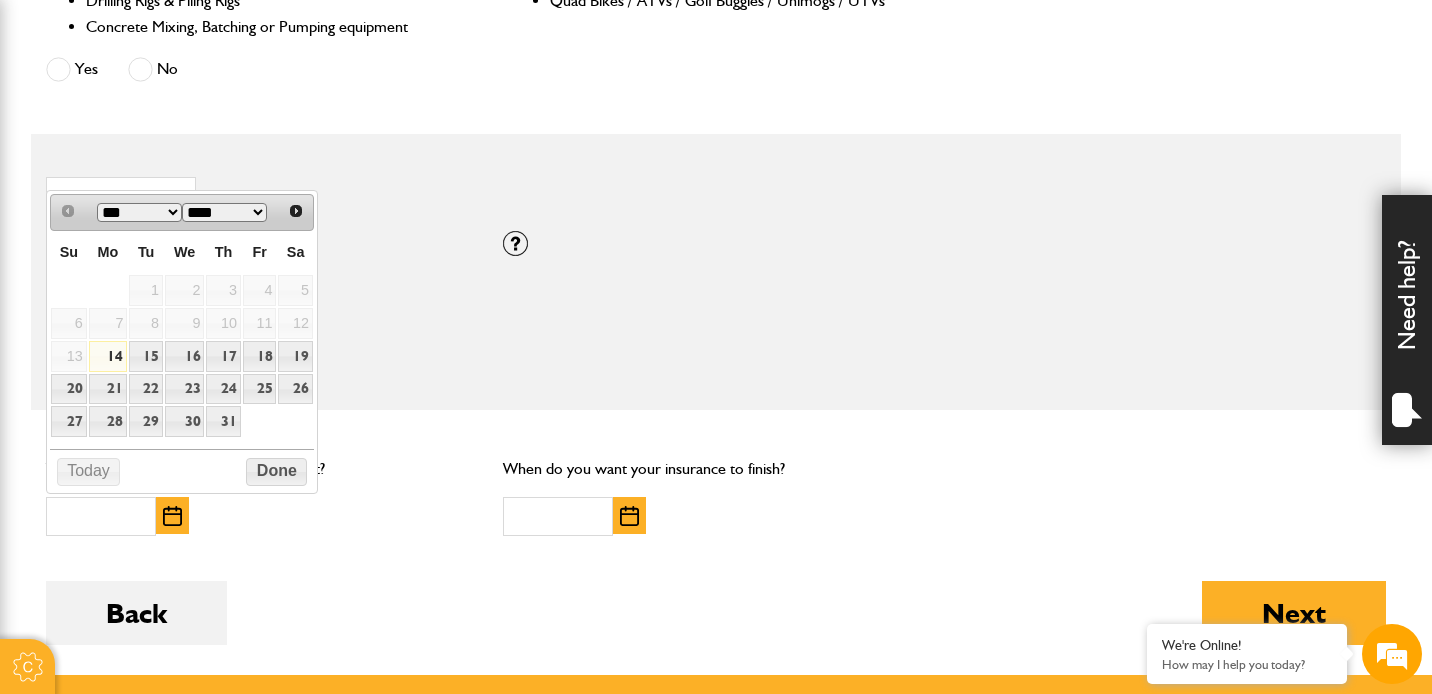 click on "14" at bounding box center [108, 356] 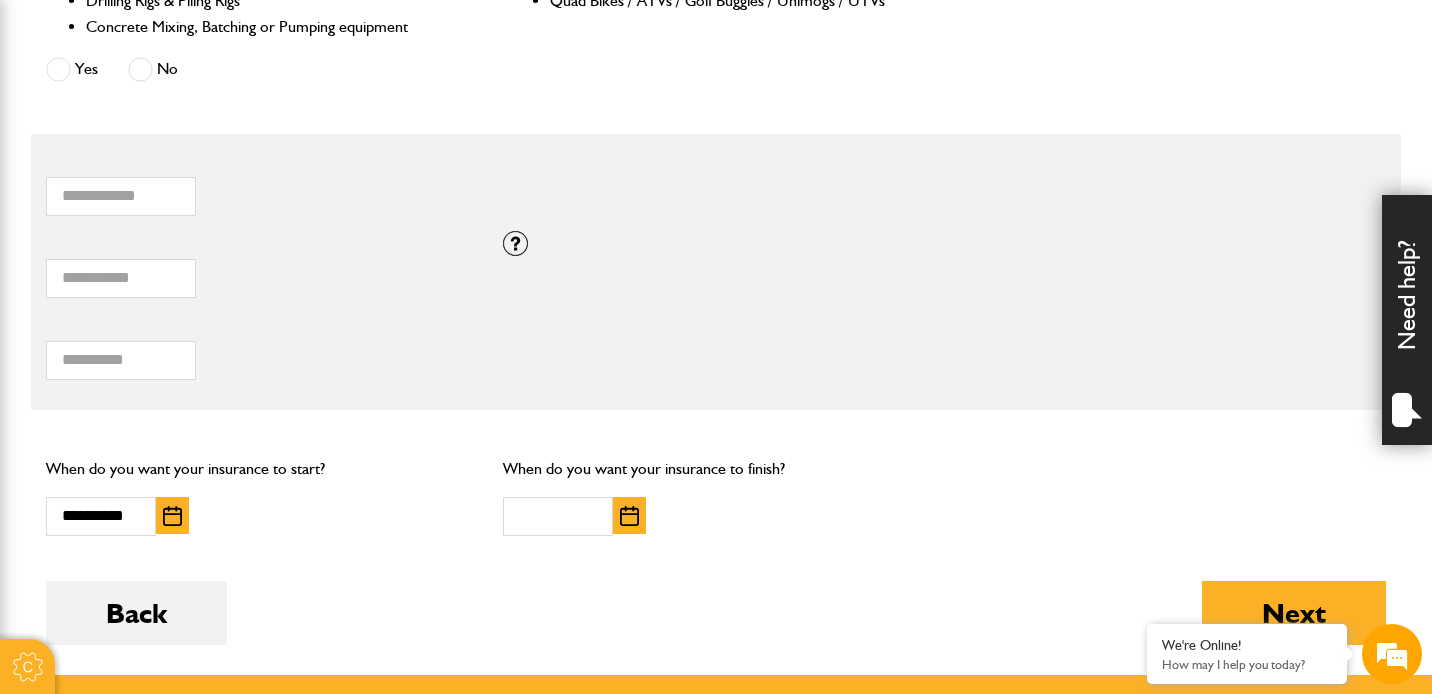 click at bounding box center [629, 516] 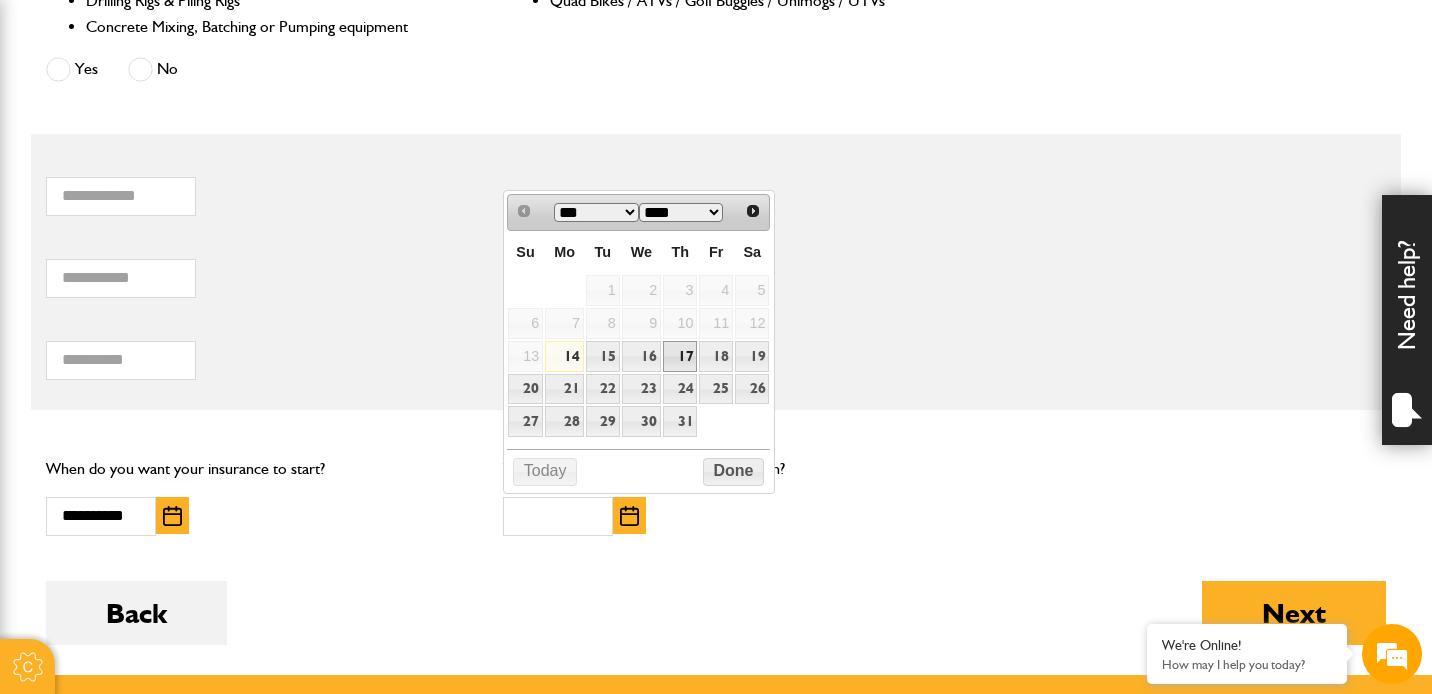 click on "17" at bounding box center [680, 356] 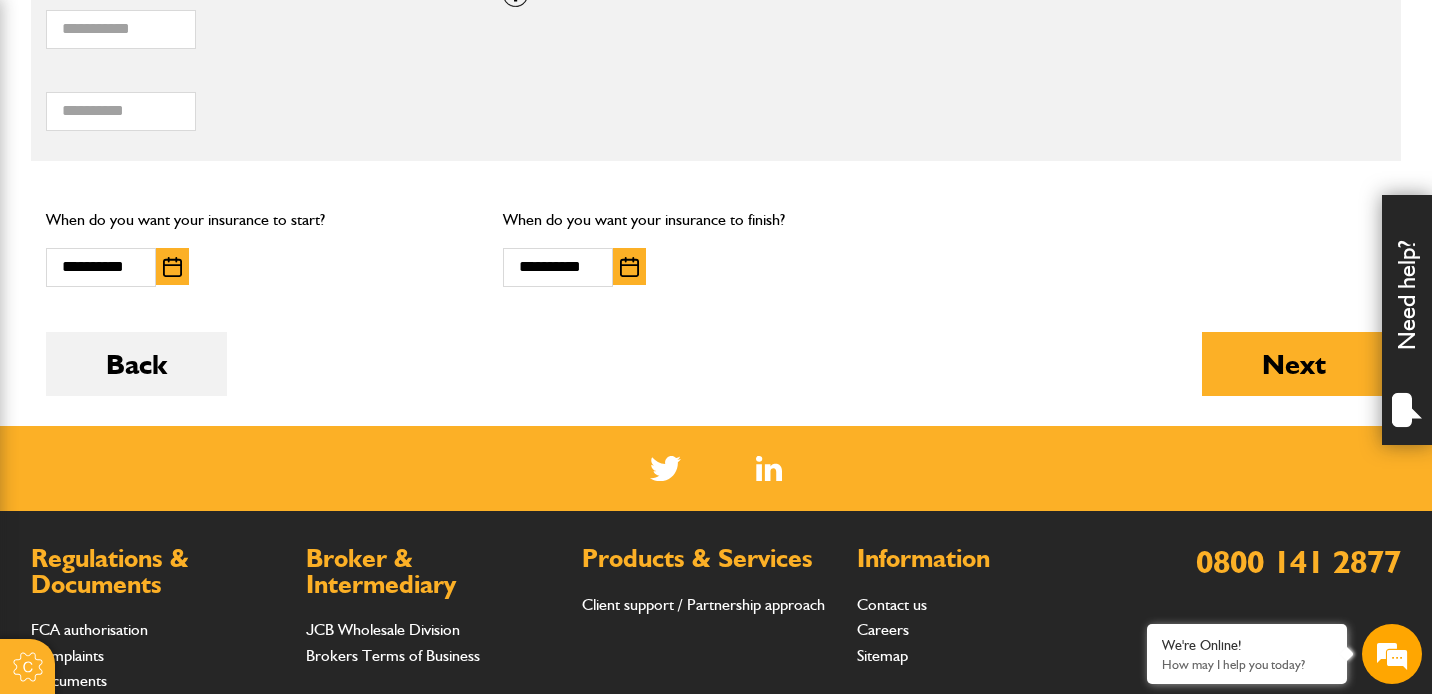 scroll, scrollTop: 1423, scrollLeft: 0, axis: vertical 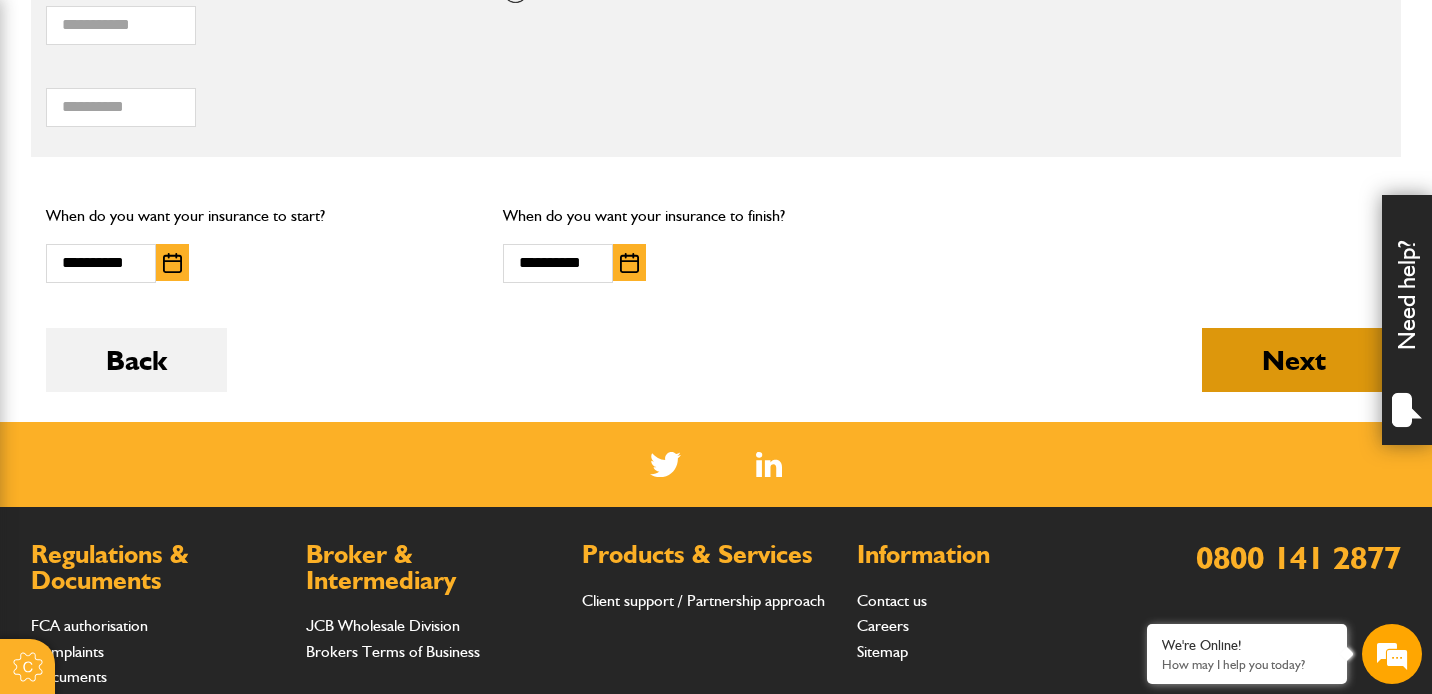 click on "Next" at bounding box center [1294, 360] 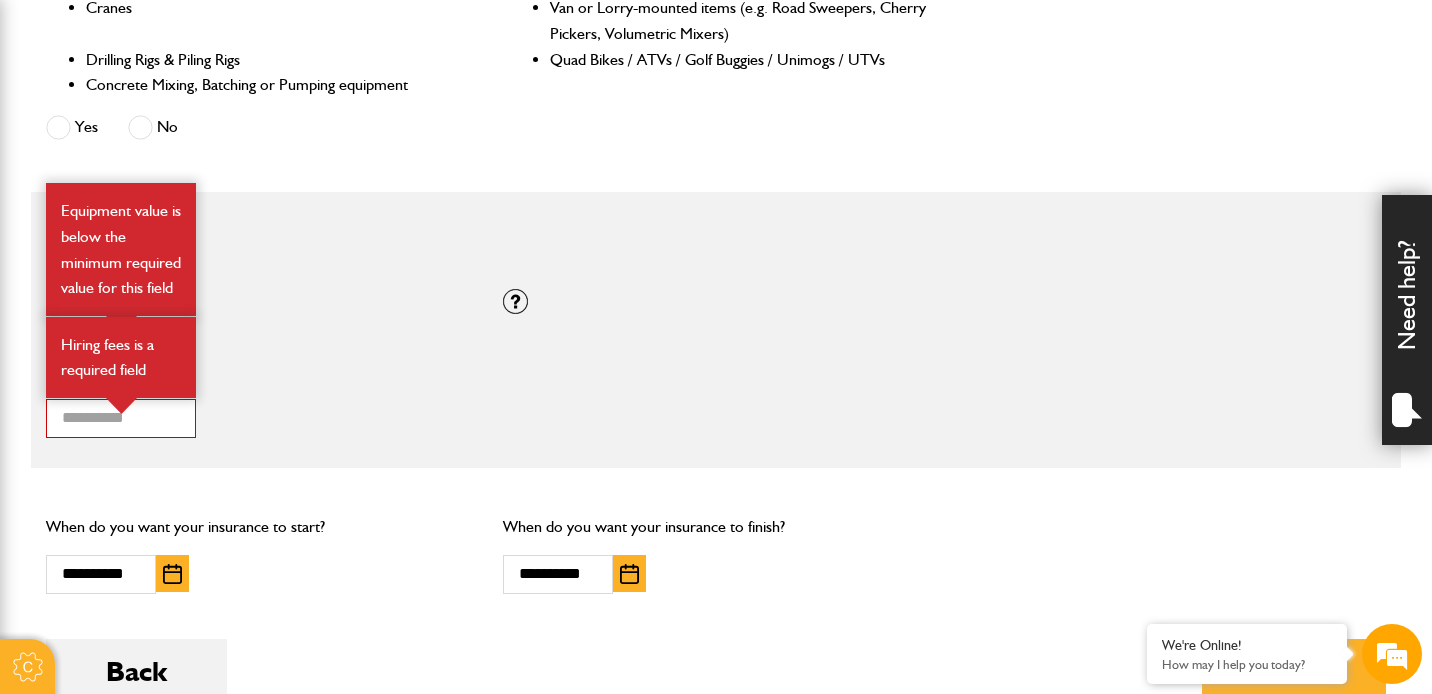 scroll, scrollTop: 1250, scrollLeft: 0, axis: vertical 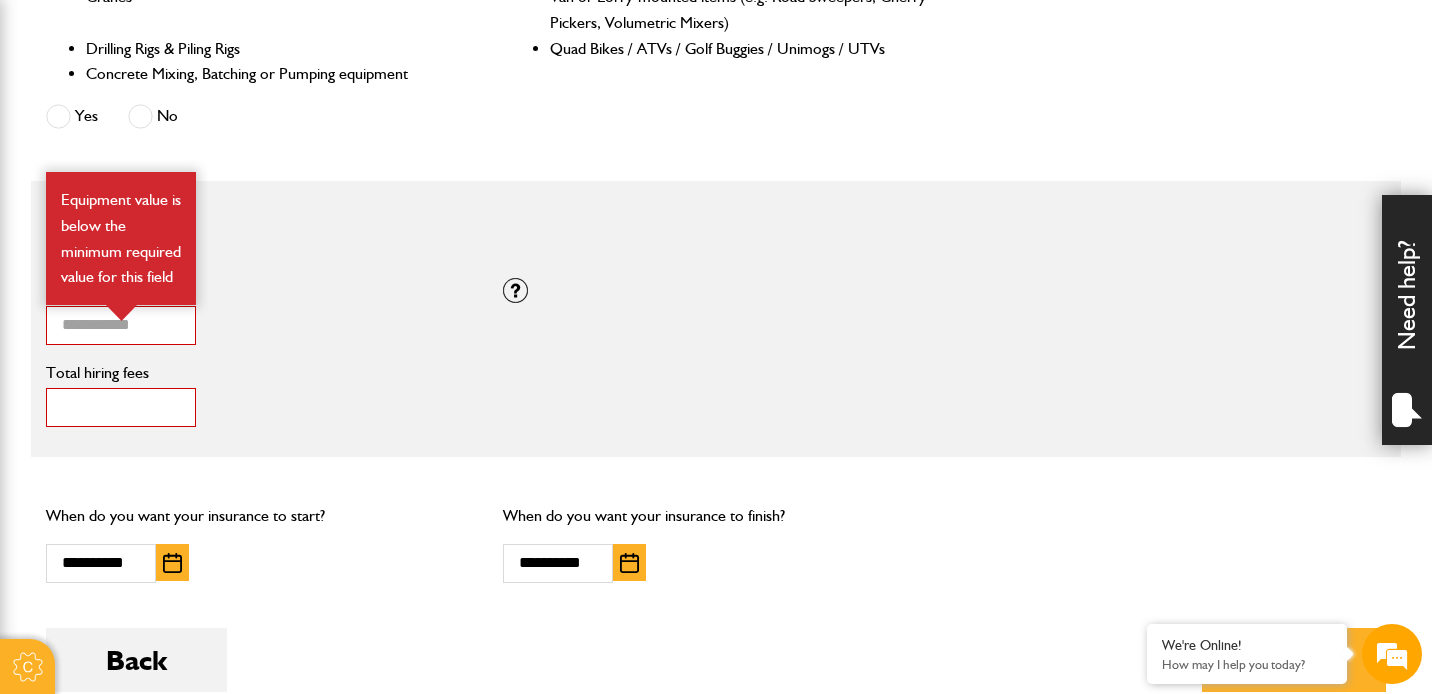 click on "*" at bounding box center (121, 407) 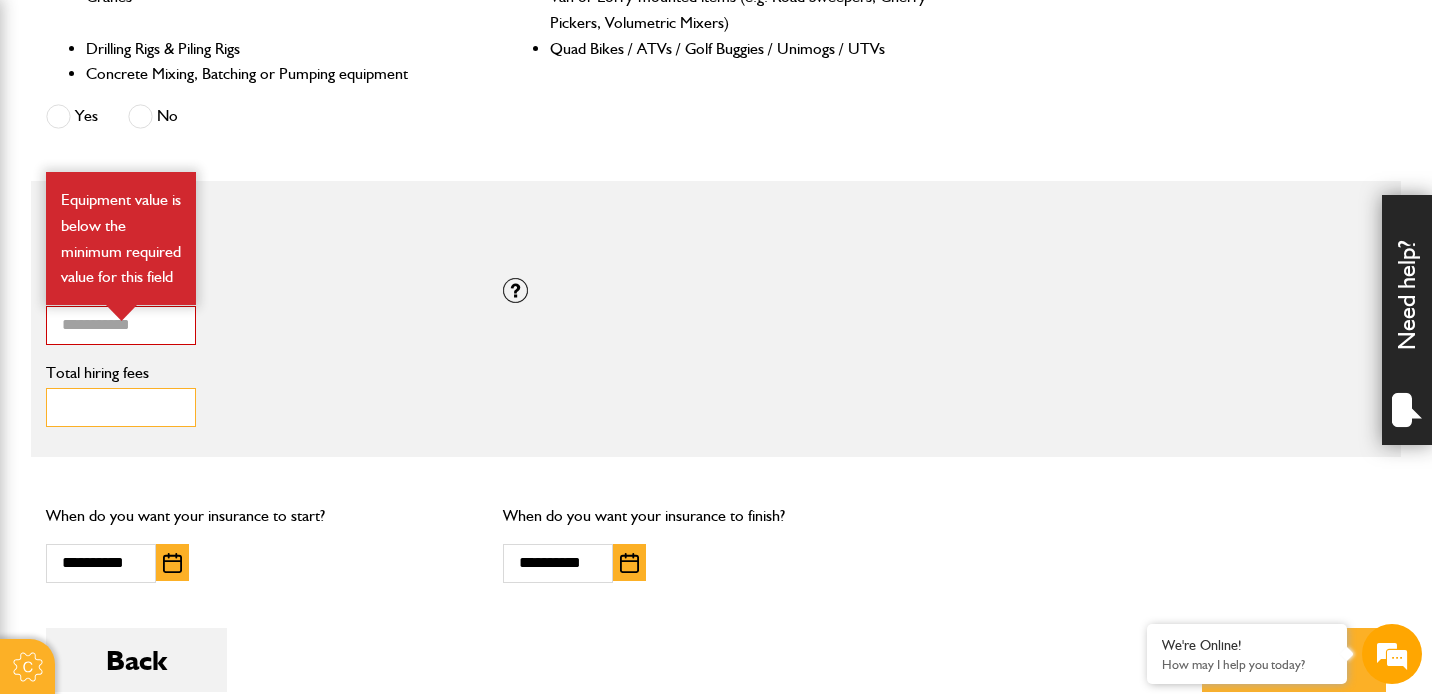 type on "****" 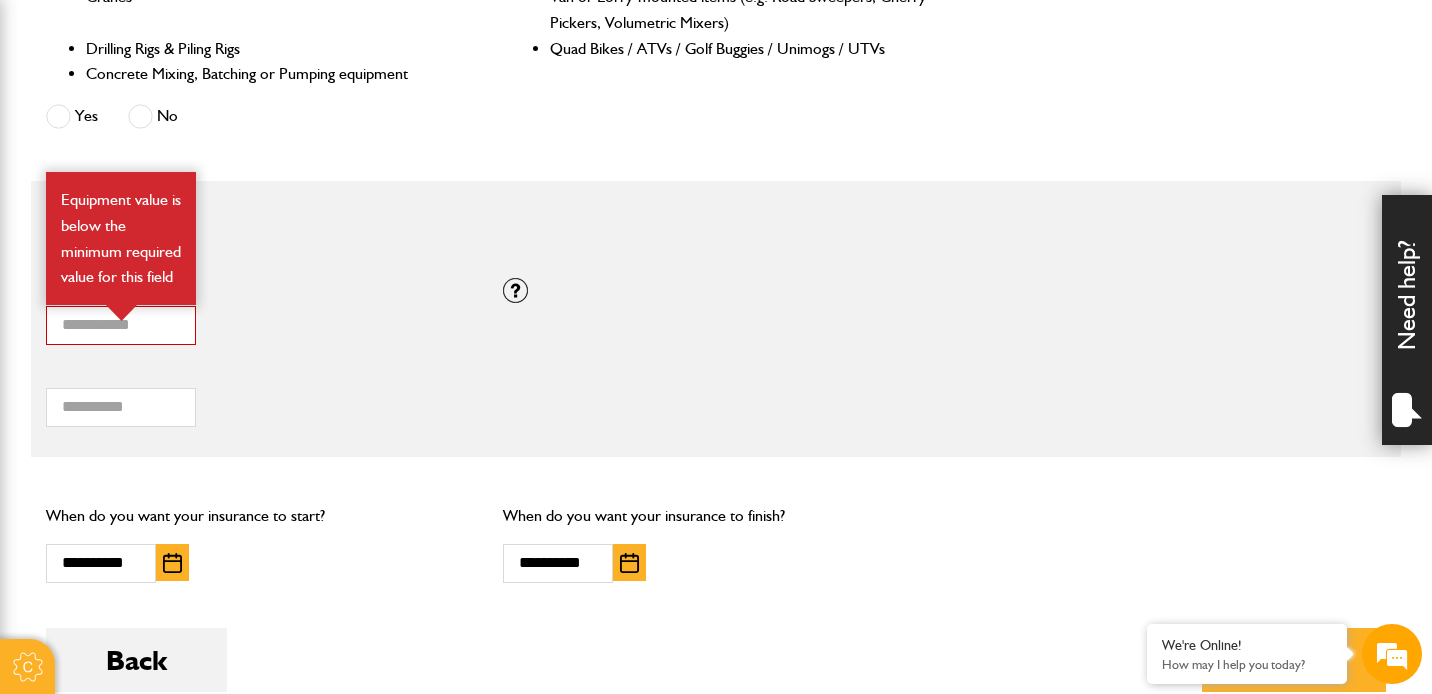 click on "*
How many items of hired equipment do you want to insure?
*
Total combined value of equipment (£)
Equipment value is below the minimum required value for this field
If you need cover for equipment valued above £100,000, please call JCB Insurance Services on 01889 590 219.
****
Total hiring fees
Hiring fees is a required field
Is the equipment hired out exclusively under CPA, SPOA or similar written conditions?
Yes
No
Not hired out
CPA or Contractors' Plant Hire Association Conditions of Hire are a written contract which makes the person hiring in the machine legally responsible for it whilst is on hire to them. Other acceptable alternatives are SPOA (Scottish Plant Owners Association) or HAE (Hire Association Europe) or others which also make the hirer responsible." at bounding box center (716, 319) 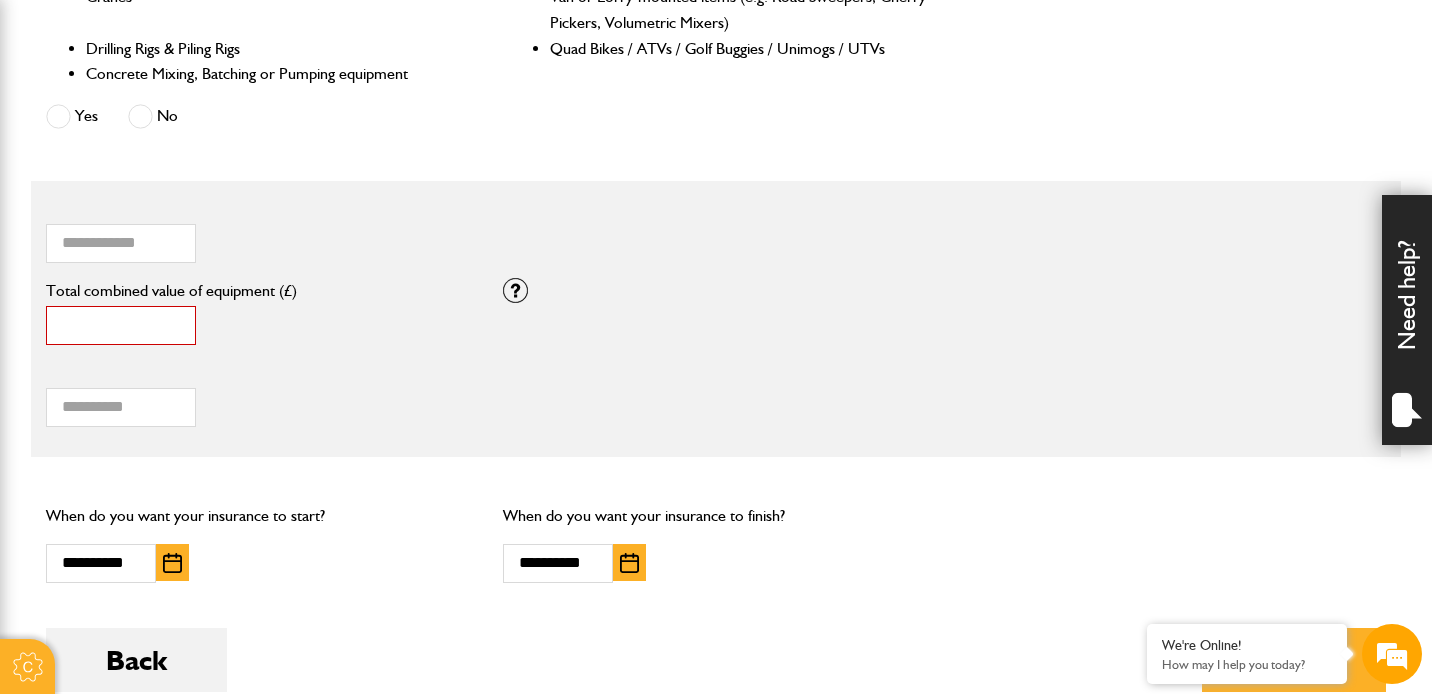 click on "*" at bounding box center [121, 325] 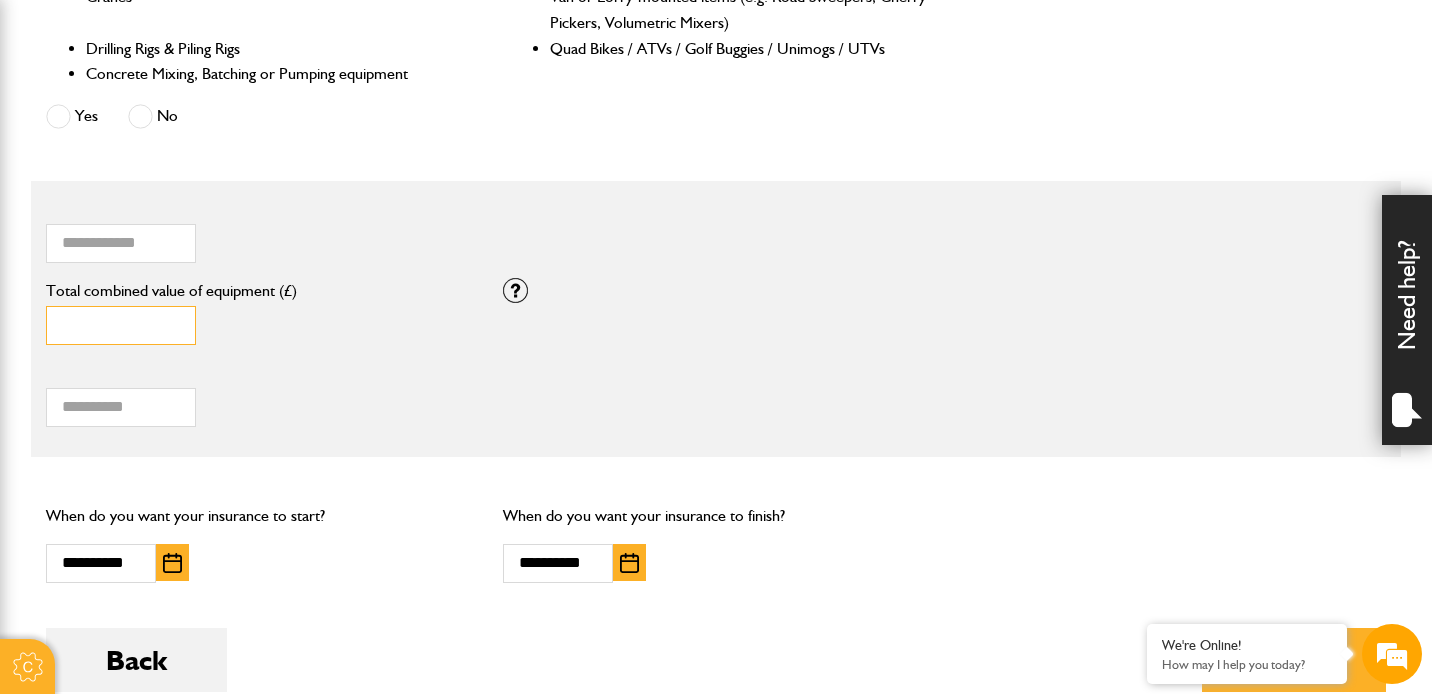 click on "*" at bounding box center [121, 325] 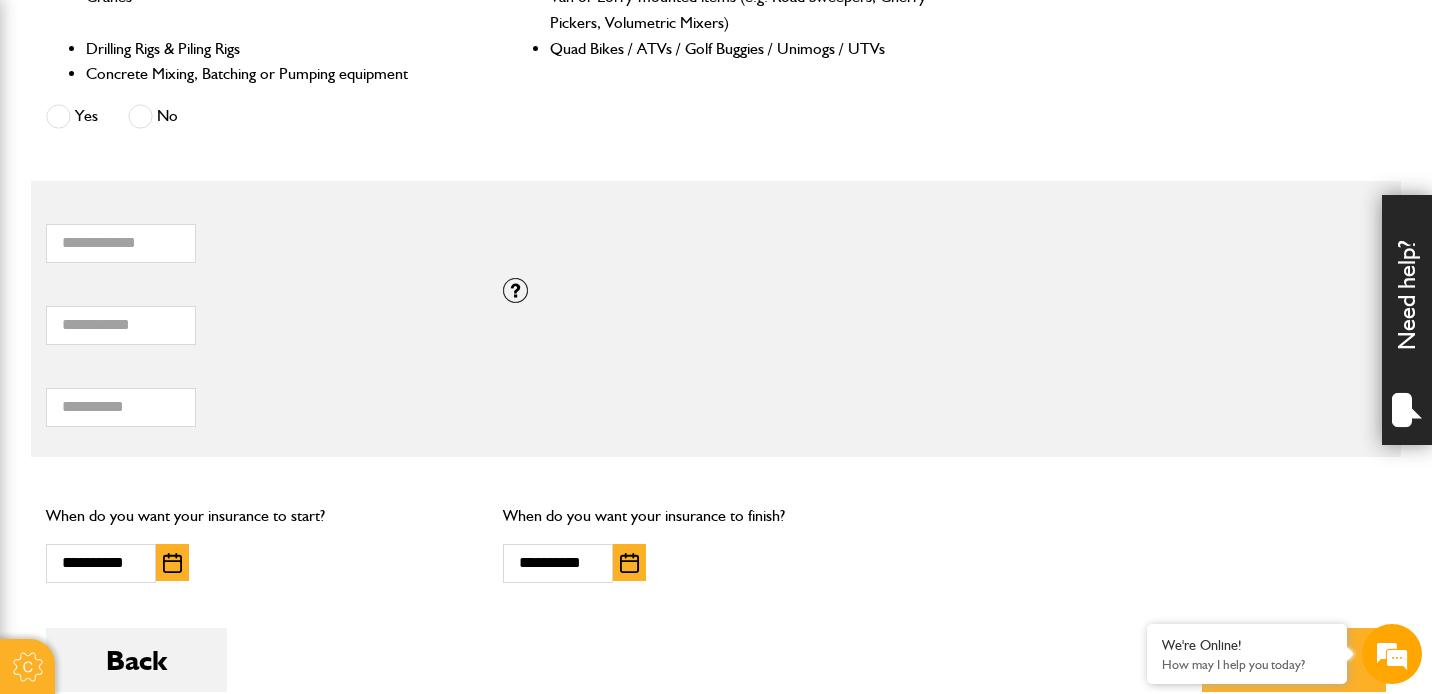 click on "****
Total hiring fees
Hiring fees is a required field" at bounding box center [259, 396] 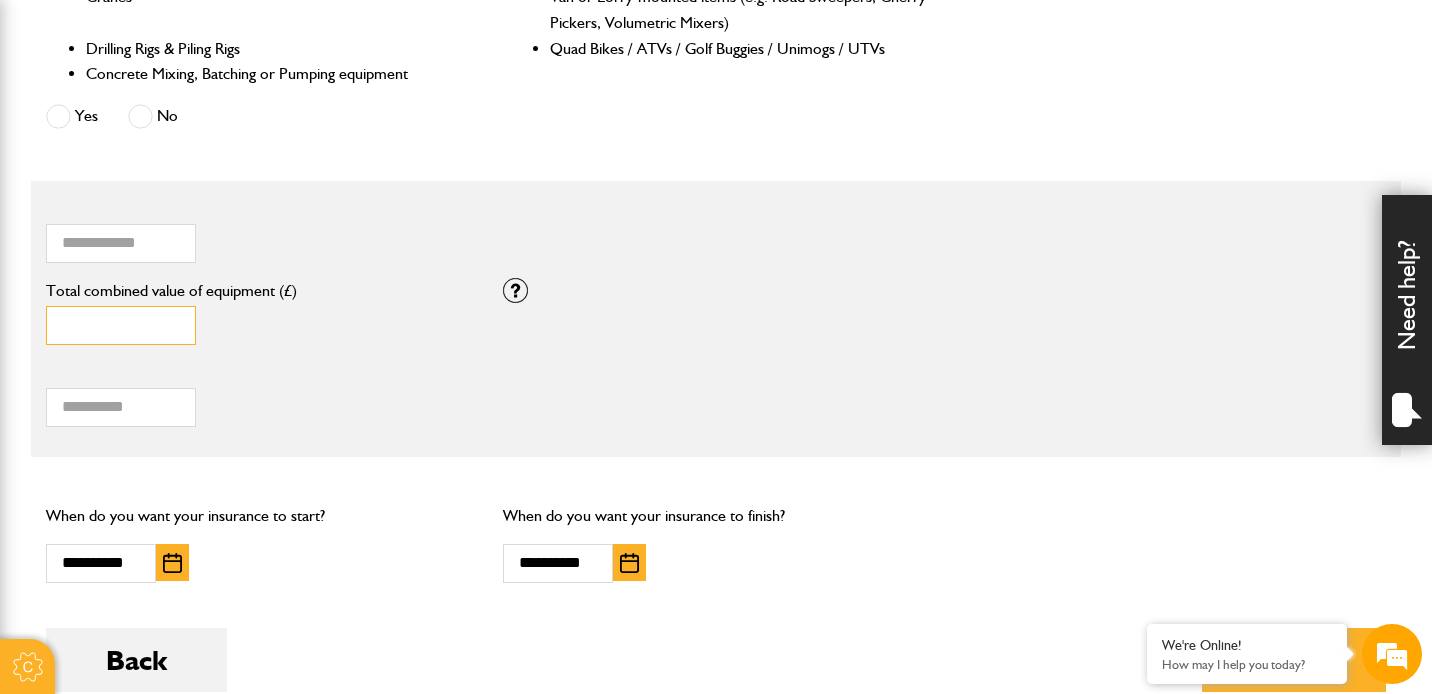 drag, startPoint x: 131, startPoint y: 328, endPoint x: -8, endPoint y: 268, distance: 151.39684 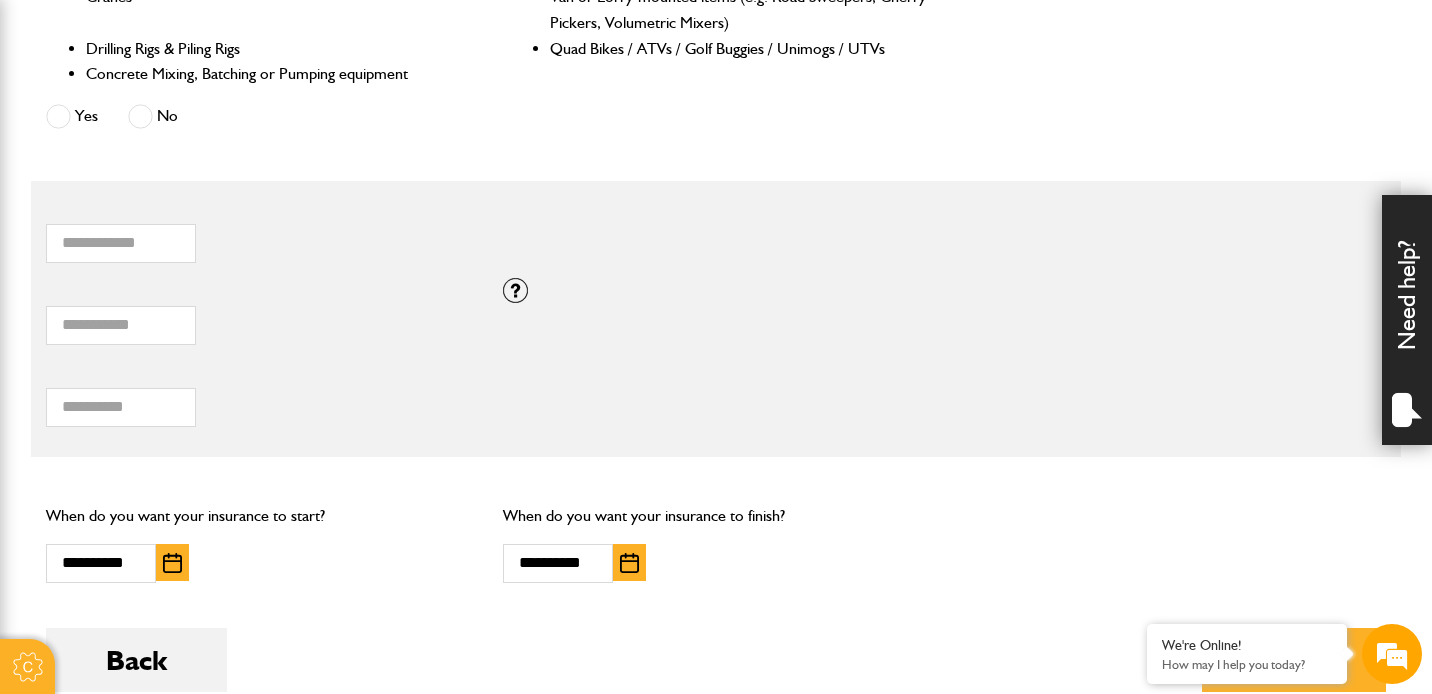 click on "****
Total hiring fees
Hiring fees is a required field" at bounding box center (259, 396) 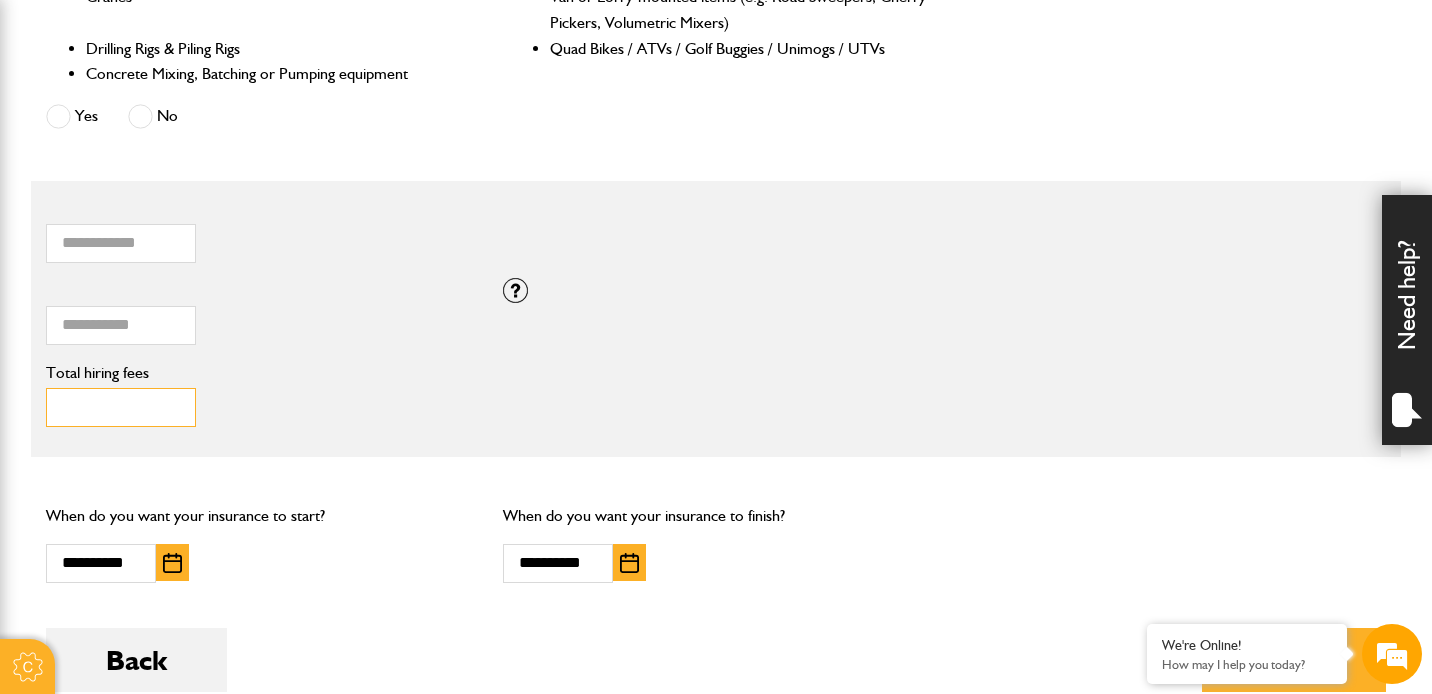 click on "****" at bounding box center [121, 407] 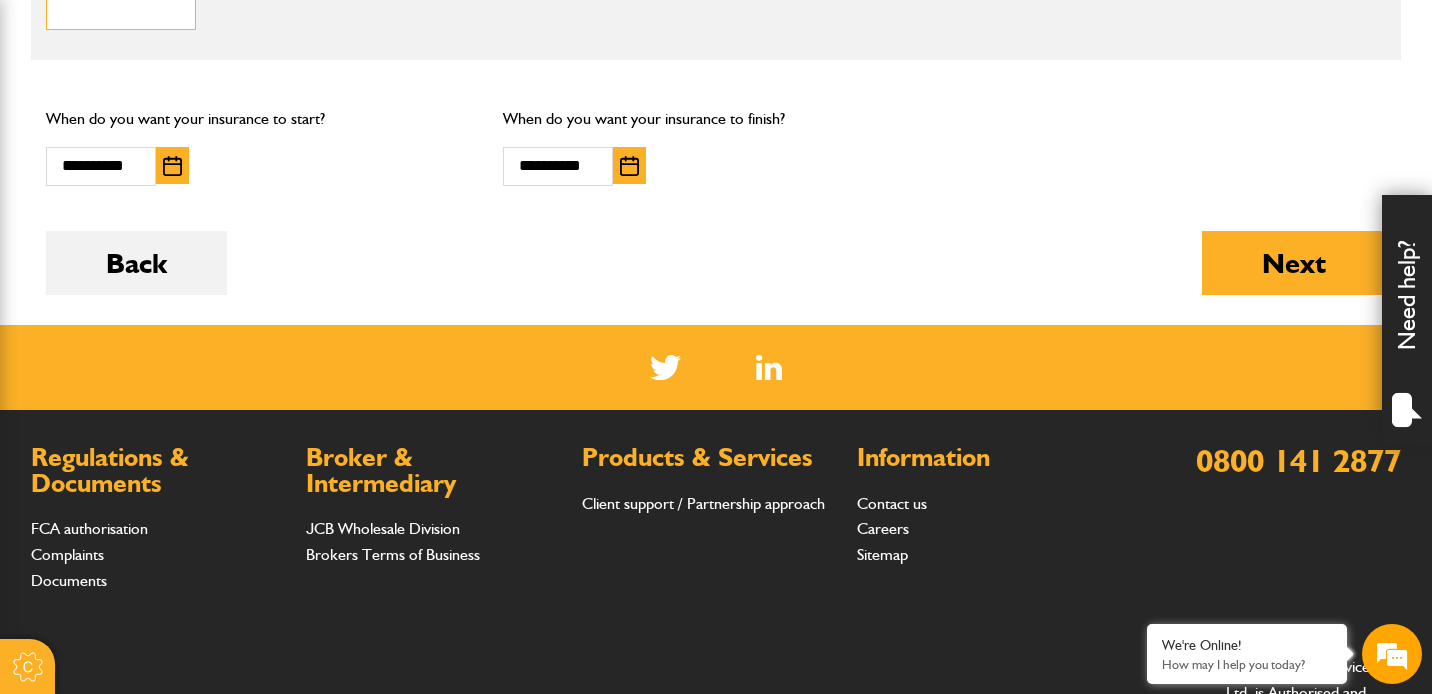 scroll, scrollTop: 1644, scrollLeft: 0, axis: vertical 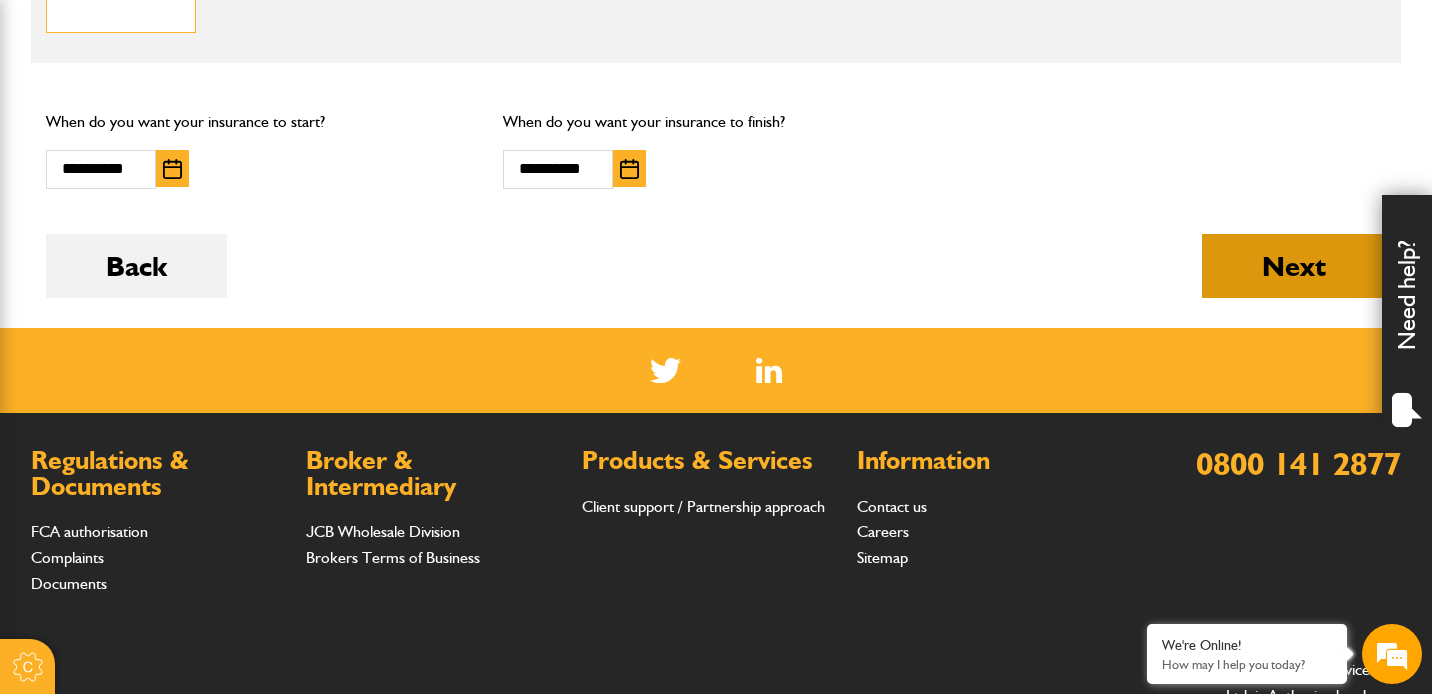 type 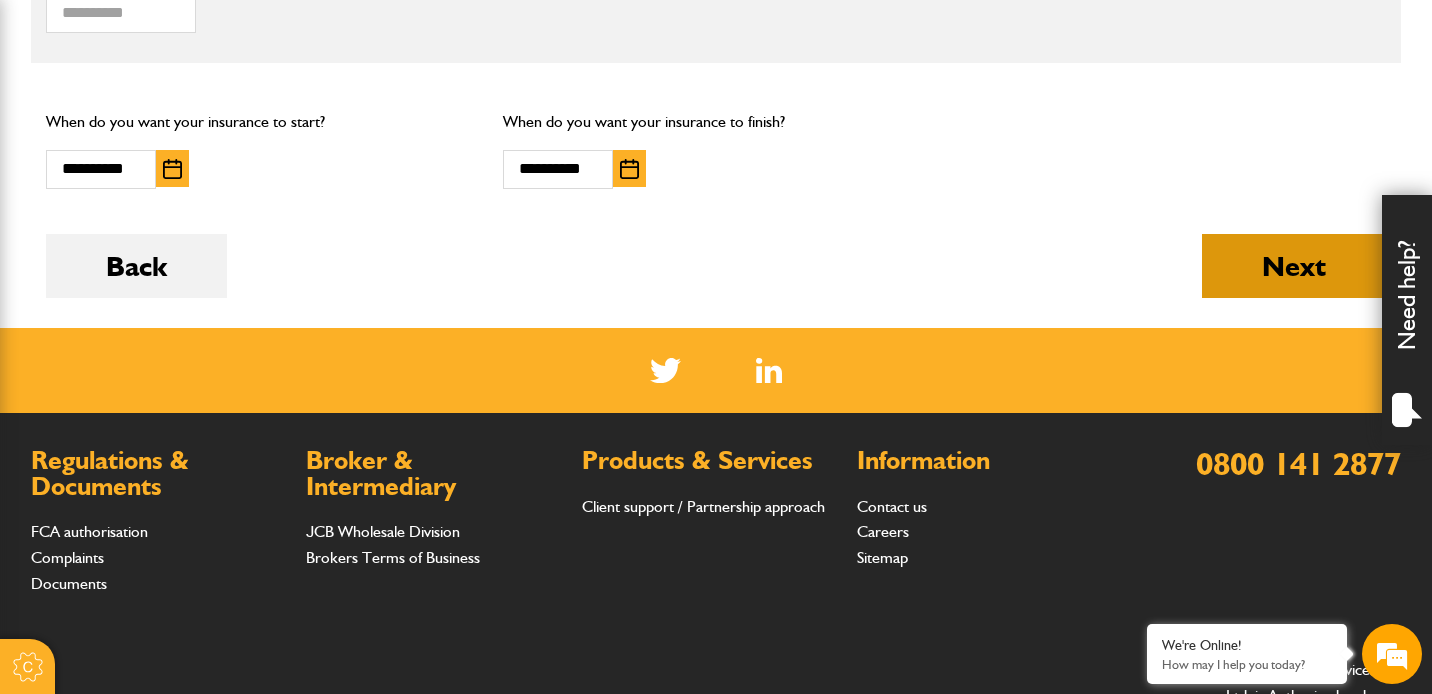 click on "Next" at bounding box center (1294, 266) 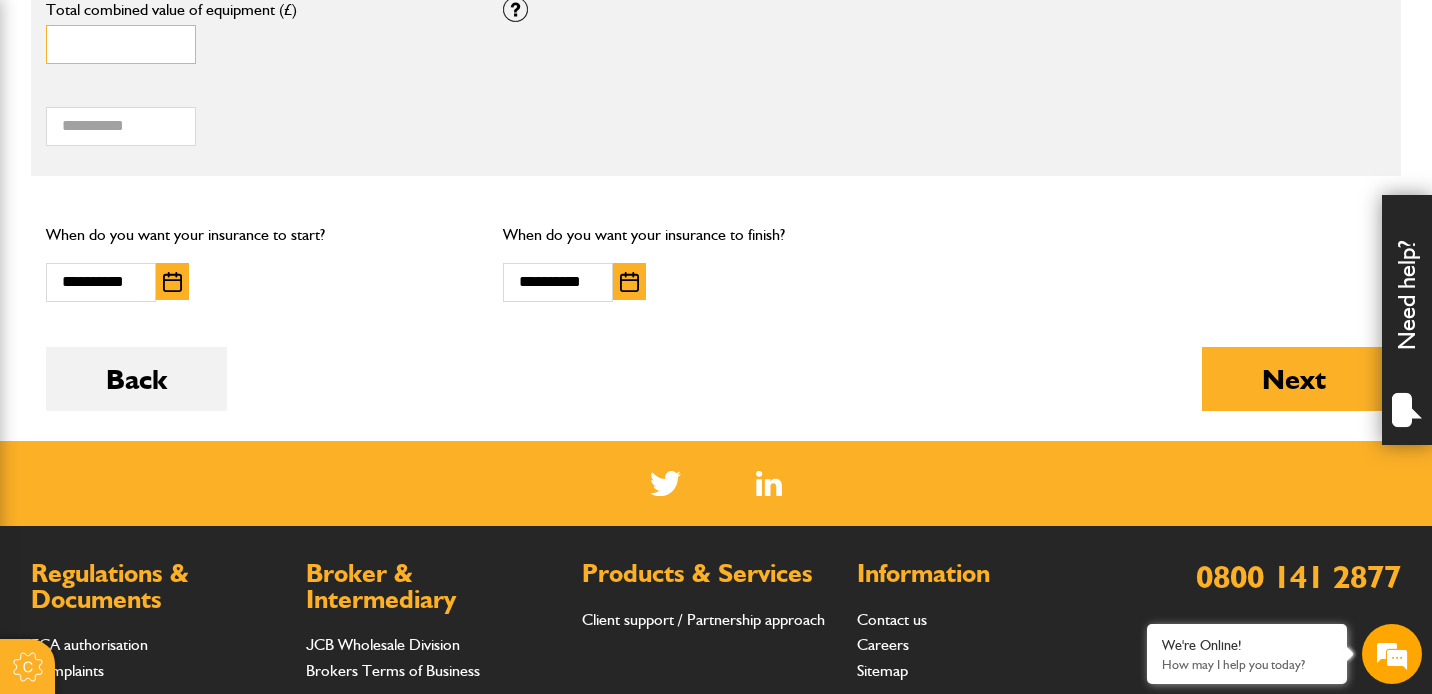 scroll, scrollTop: 1534, scrollLeft: 0, axis: vertical 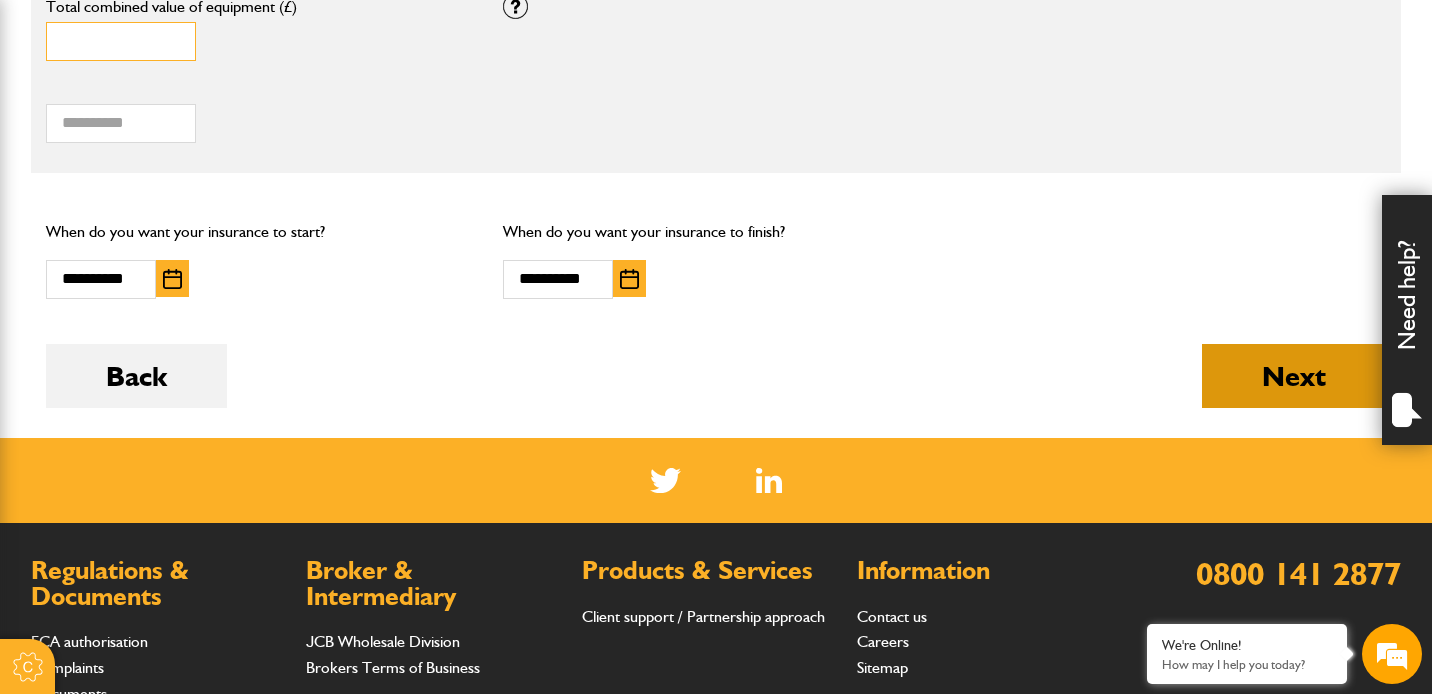 type on "****" 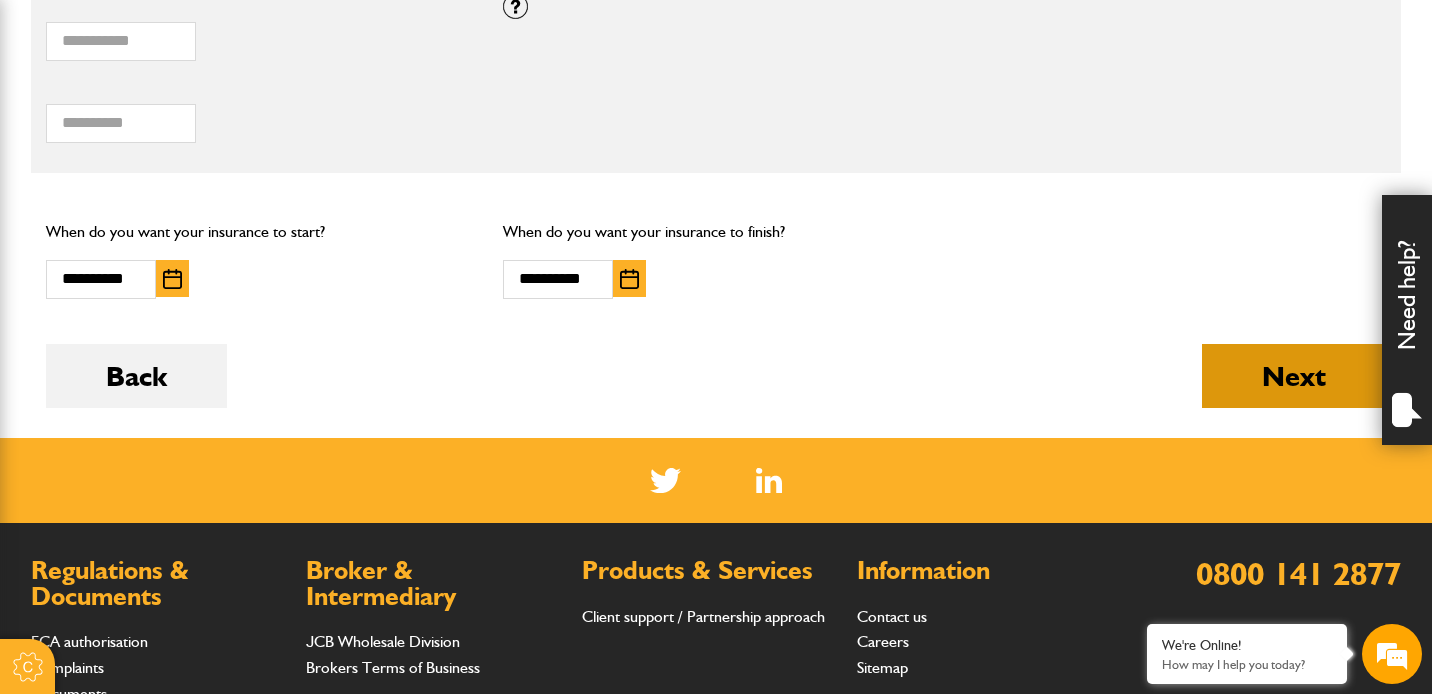 click on "Next" at bounding box center (1294, 376) 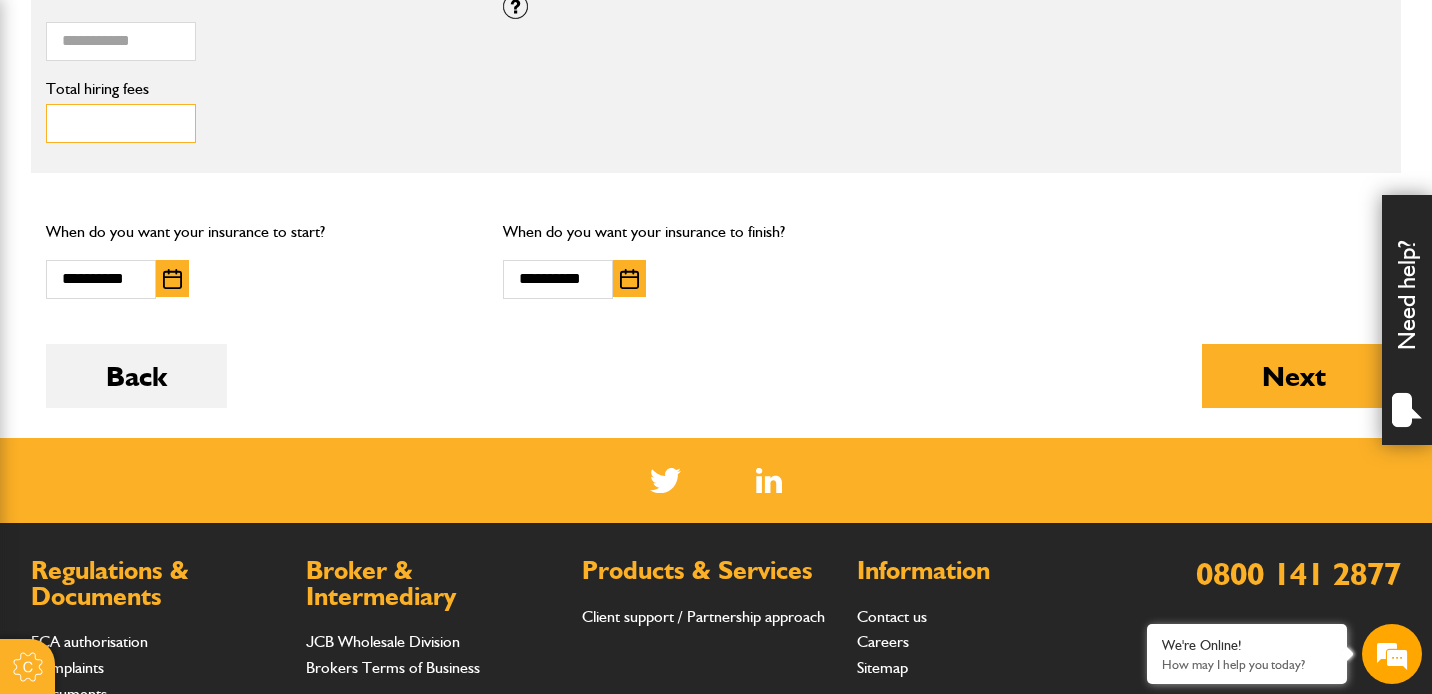 type on "***" 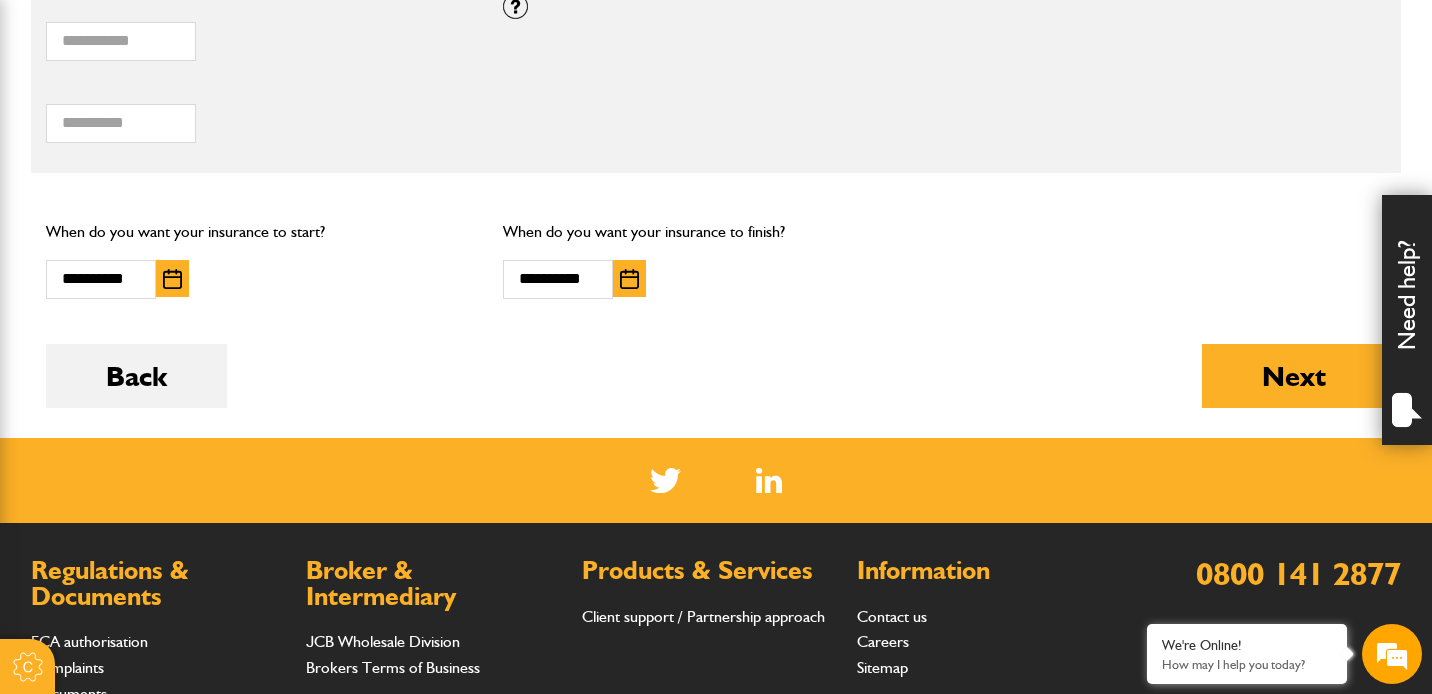 click on "**********" at bounding box center [716, 258] 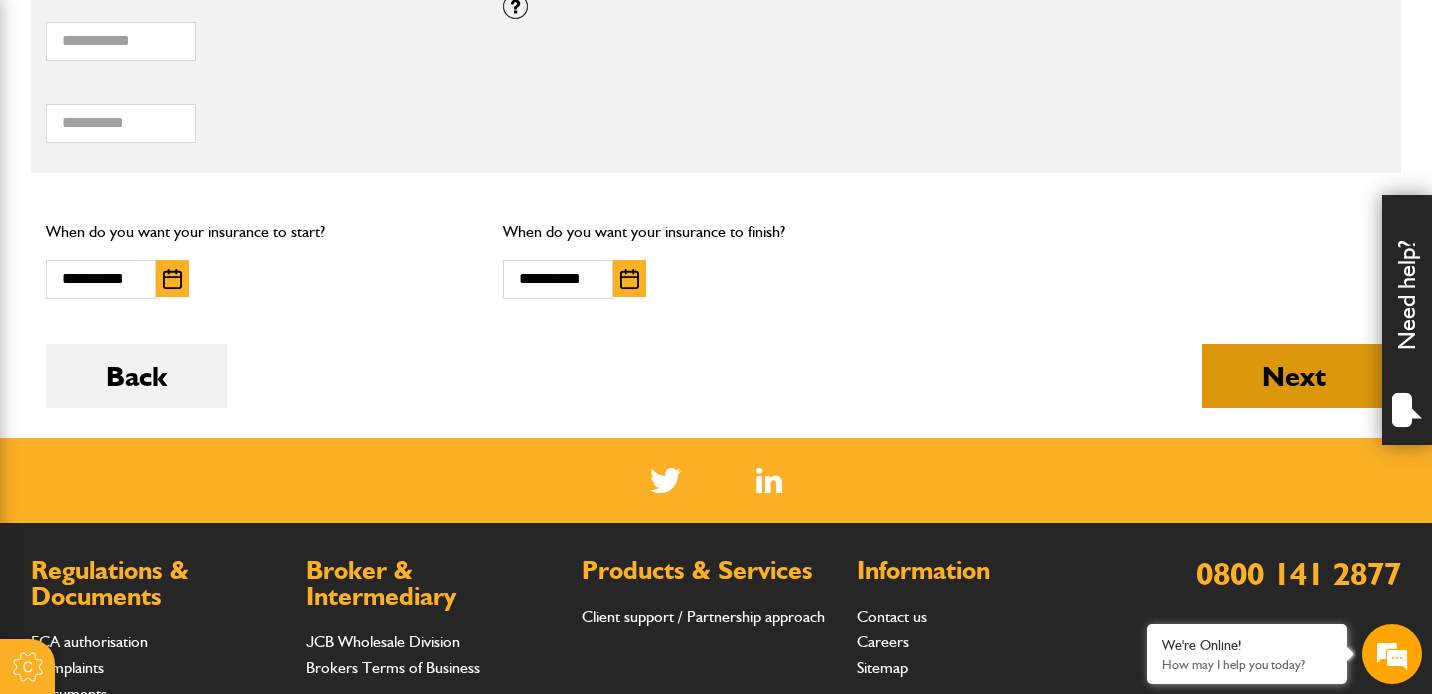 click on "Next" at bounding box center (1294, 376) 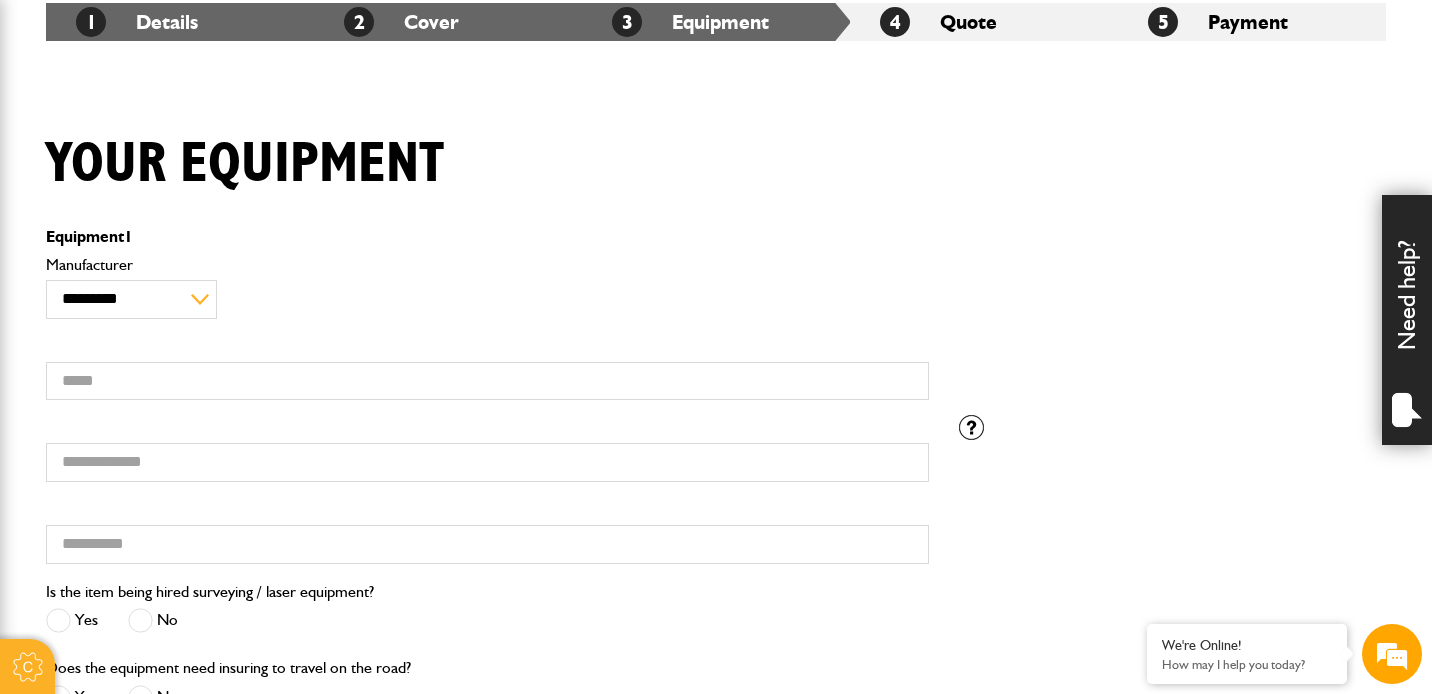 scroll, scrollTop: 393, scrollLeft: 0, axis: vertical 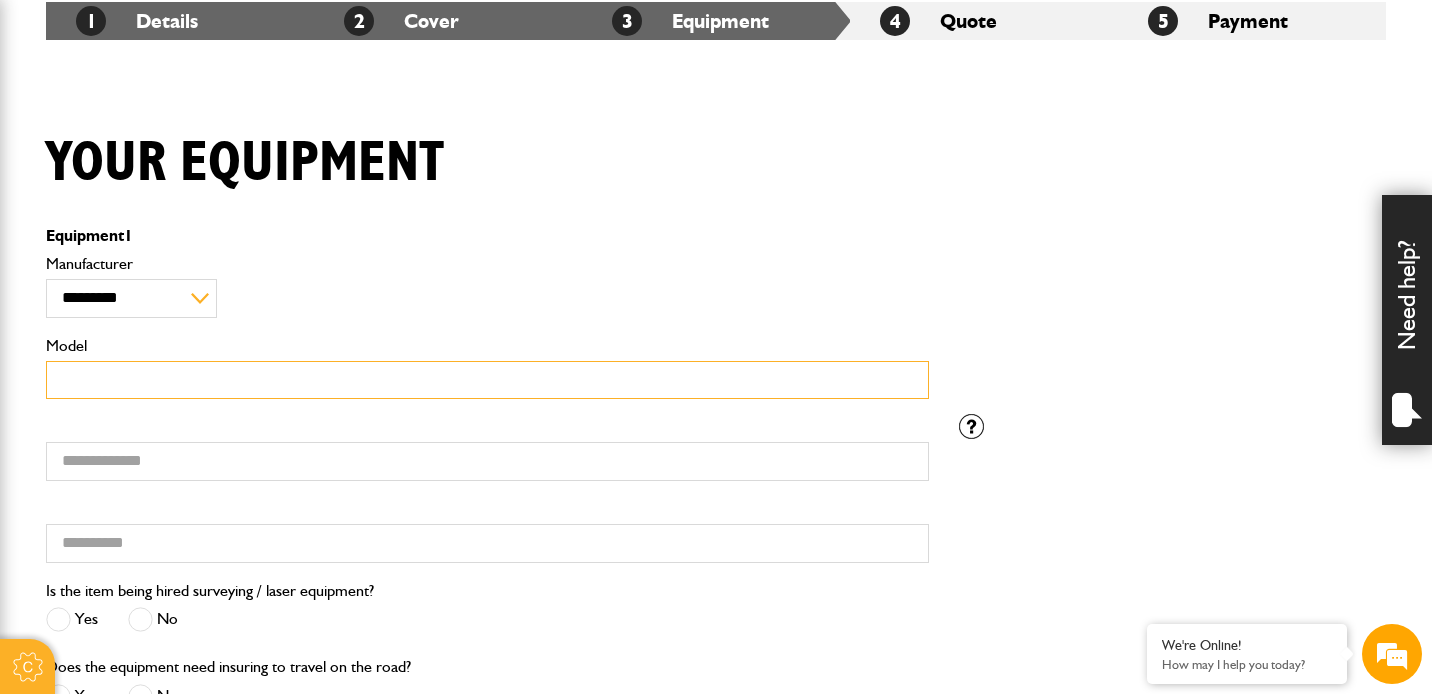 click on "Model" at bounding box center [487, 380] 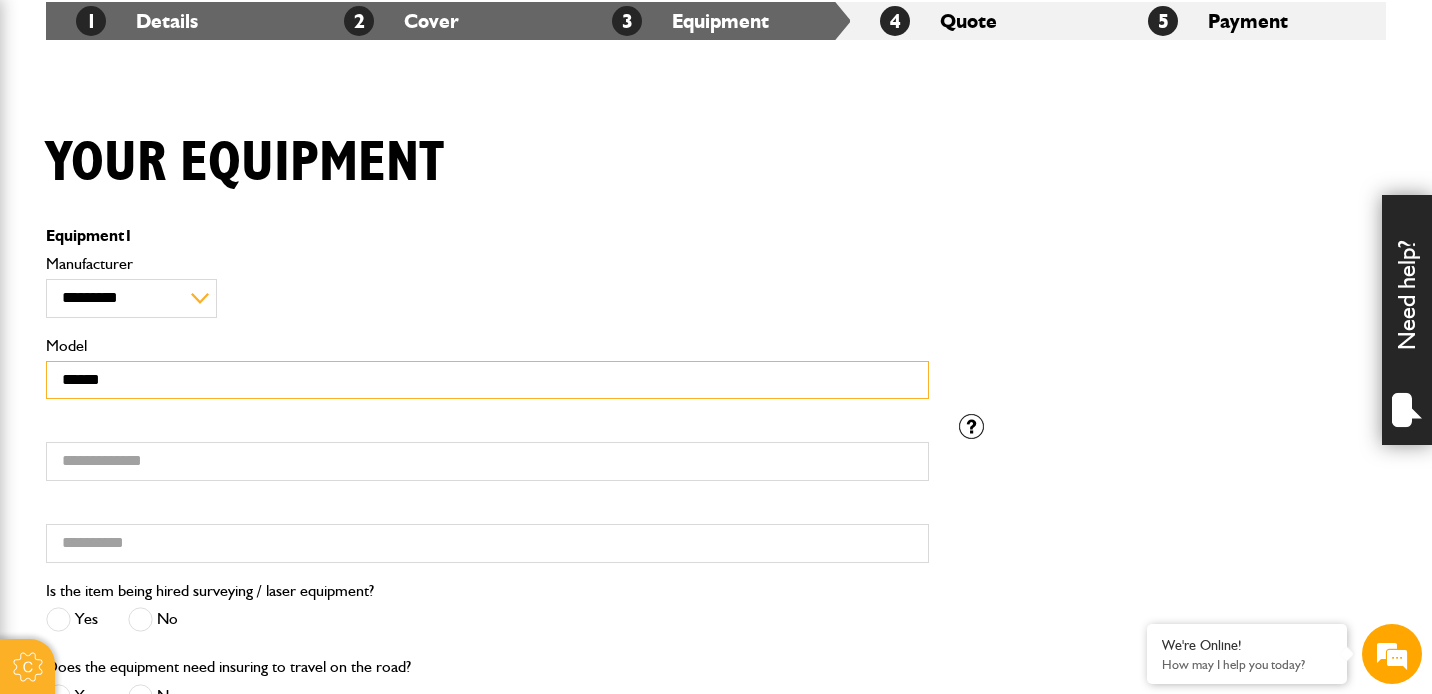 type on "******" 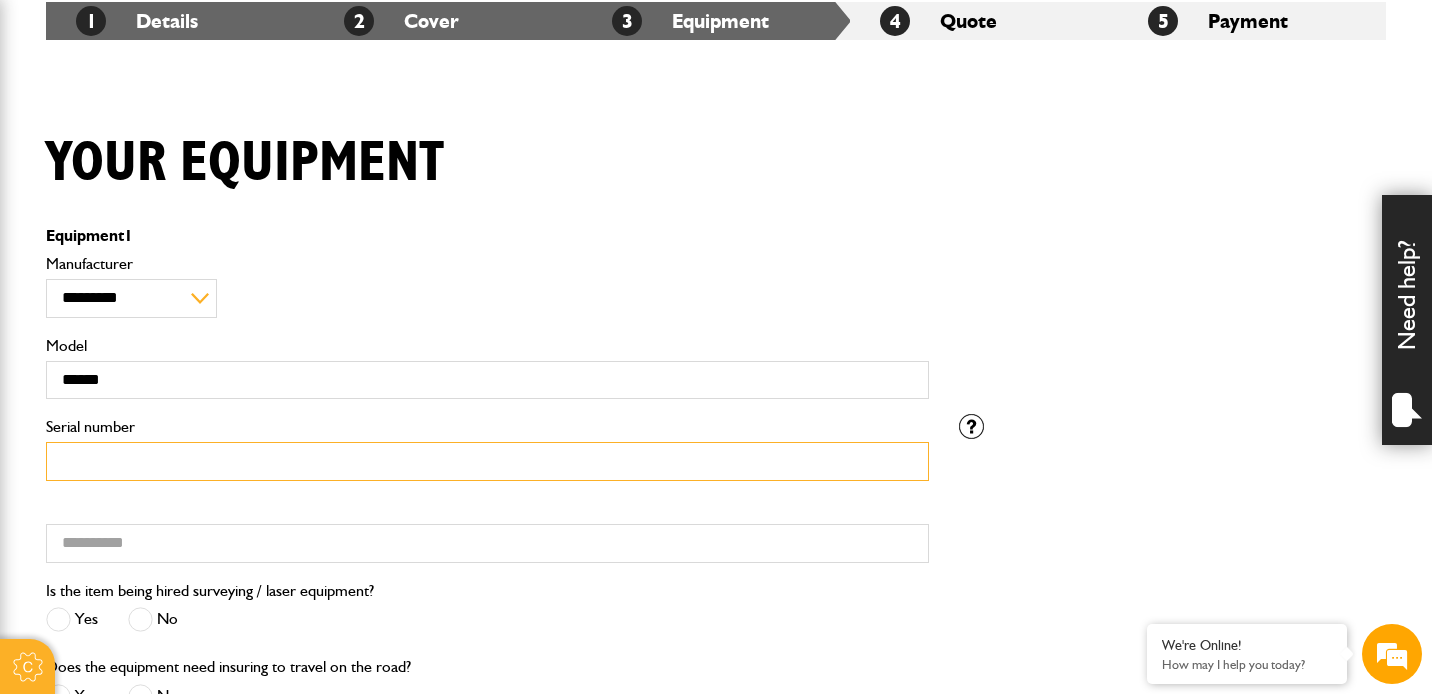 click on "Serial number" at bounding box center [487, 461] 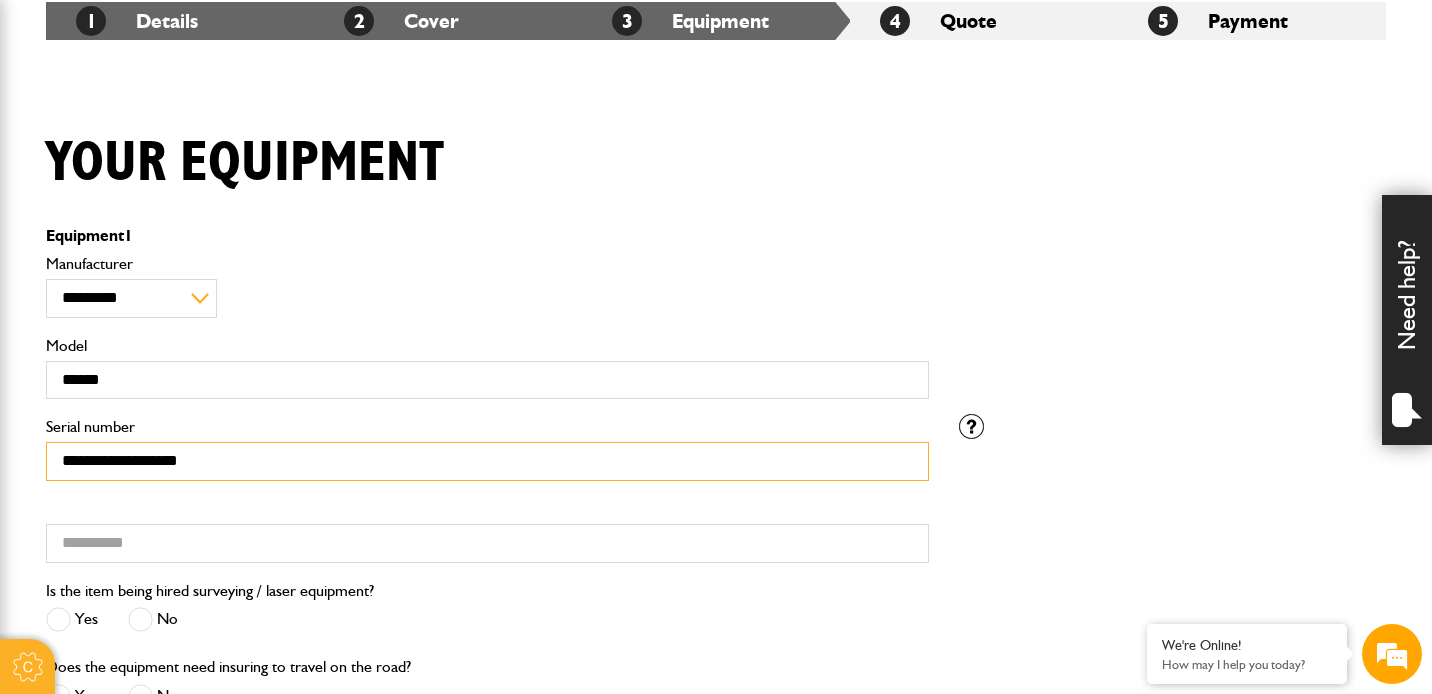 type on "**********" 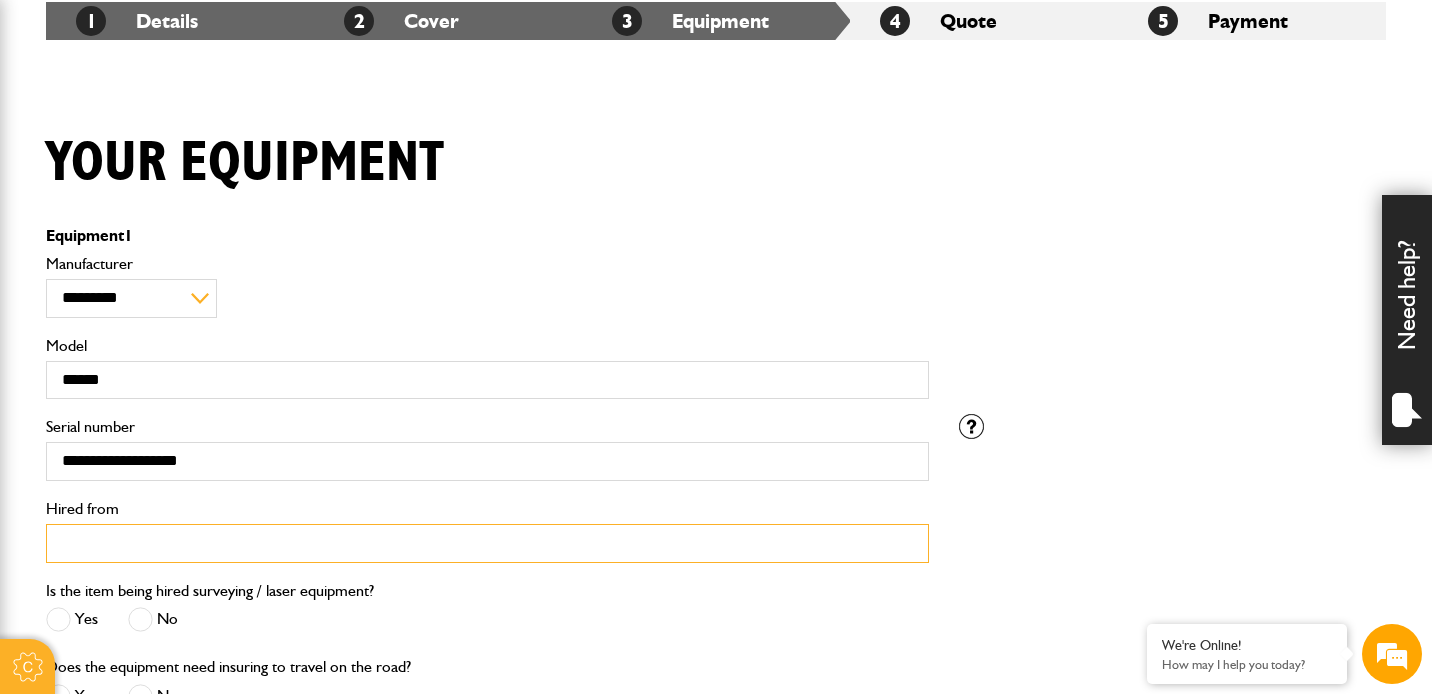 click on "Hired from" at bounding box center [487, 543] 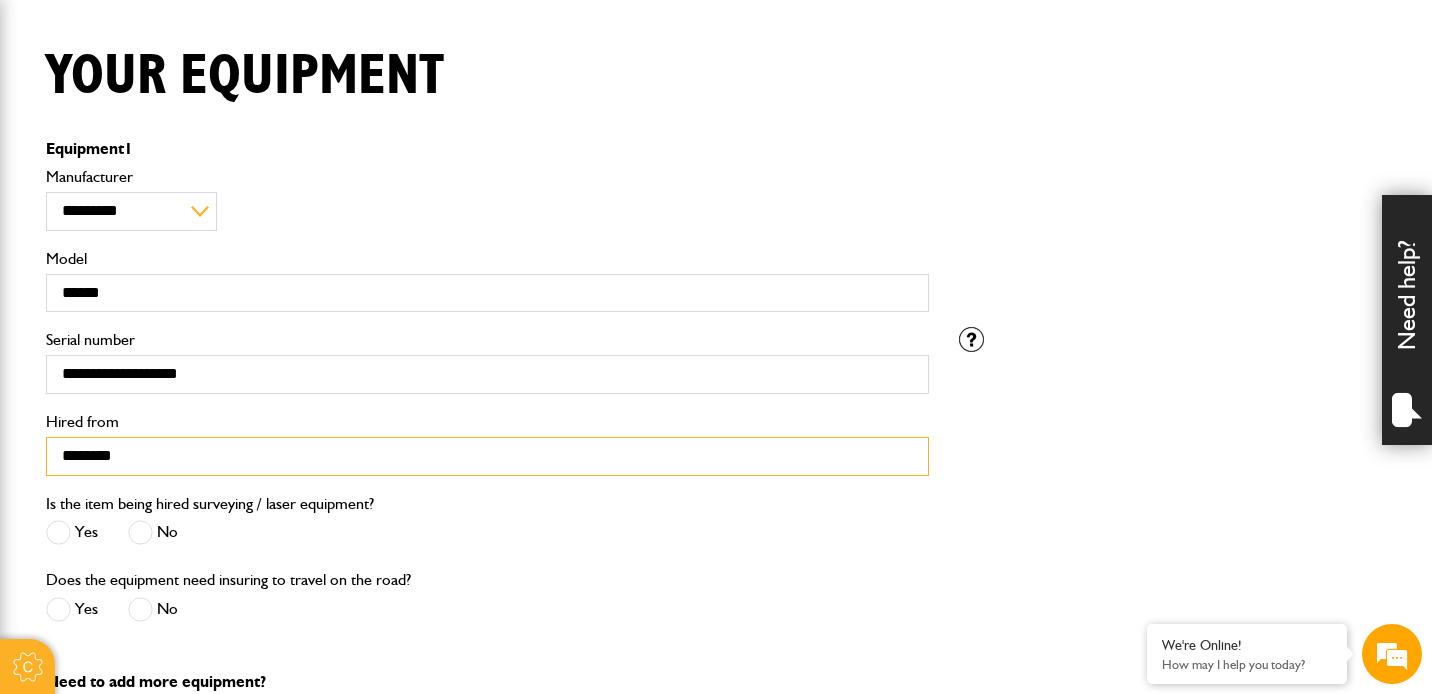 scroll, scrollTop: 488, scrollLeft: 0, axis: vertical 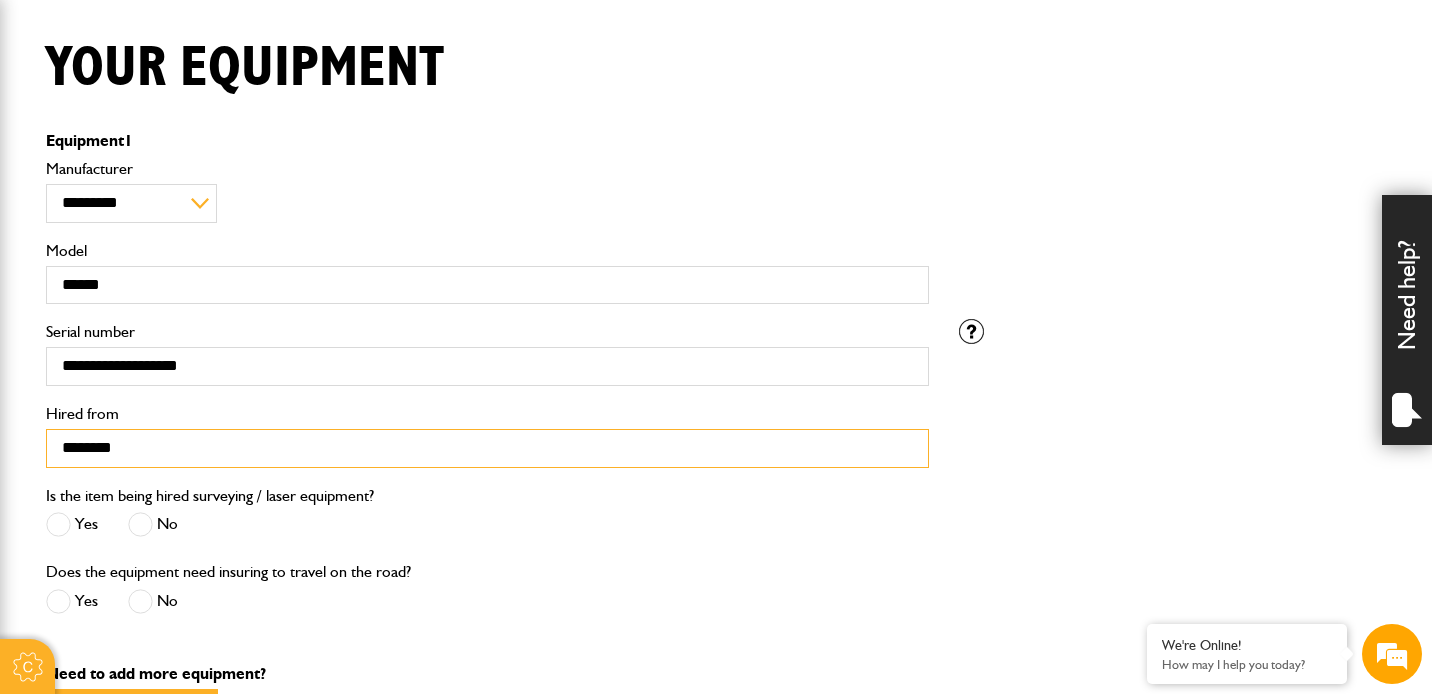 type on "********" 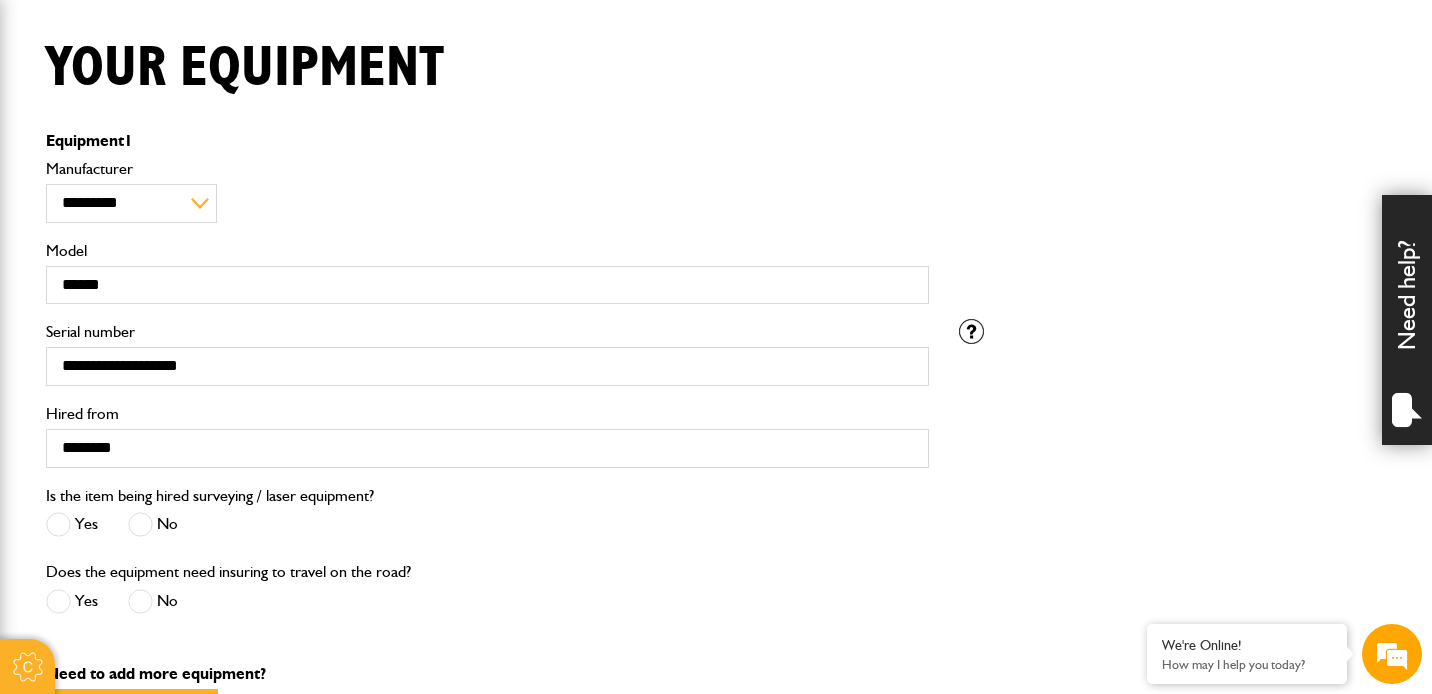 click at bounding box center (140, 524) 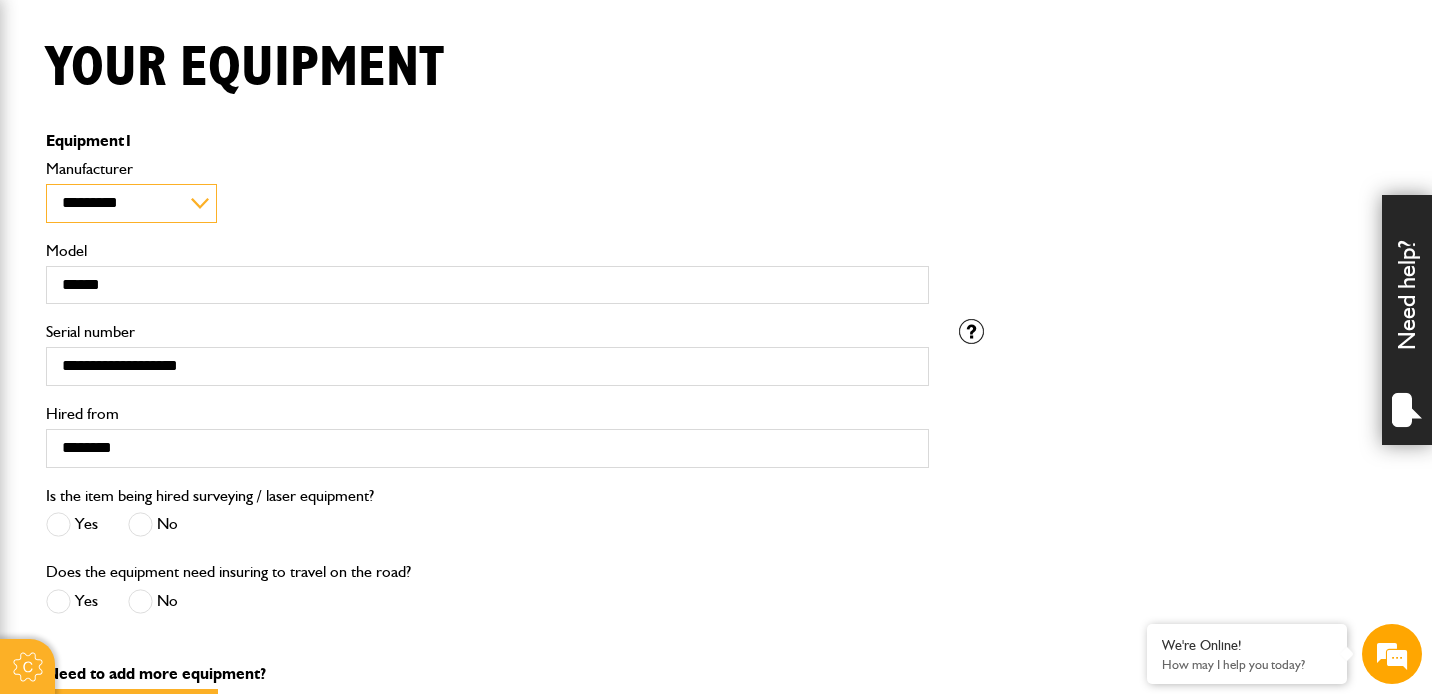 select on "**" 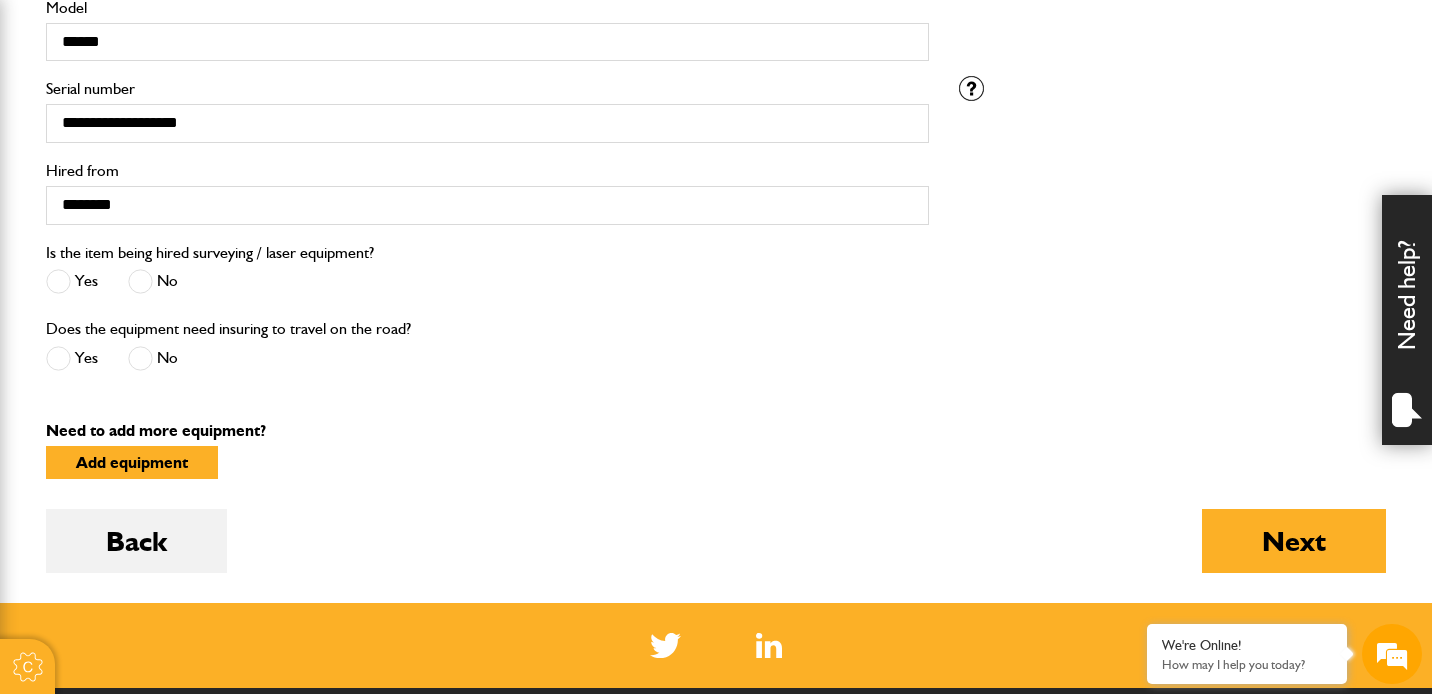 scroll, scrollTop: 742, scrollLeft: 0, axis: vertical 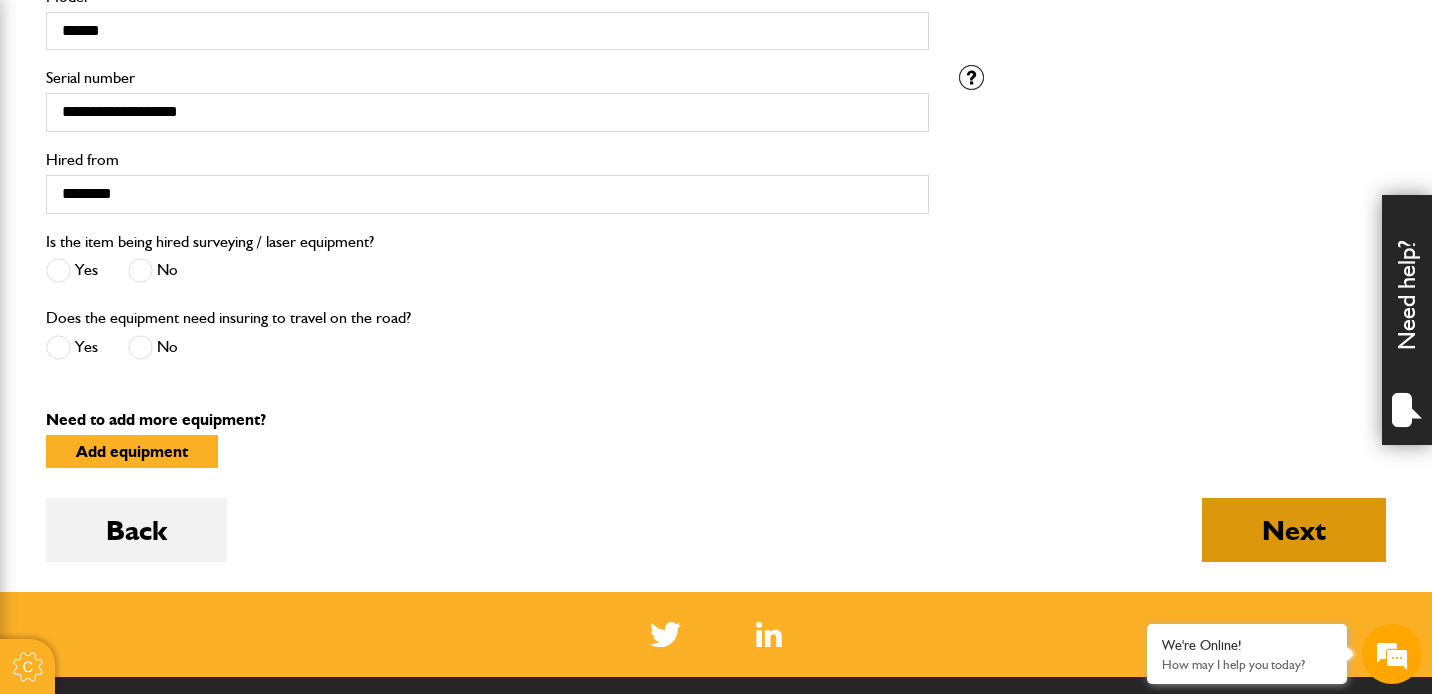 click on "Next" at bounding box center (1294, 530) 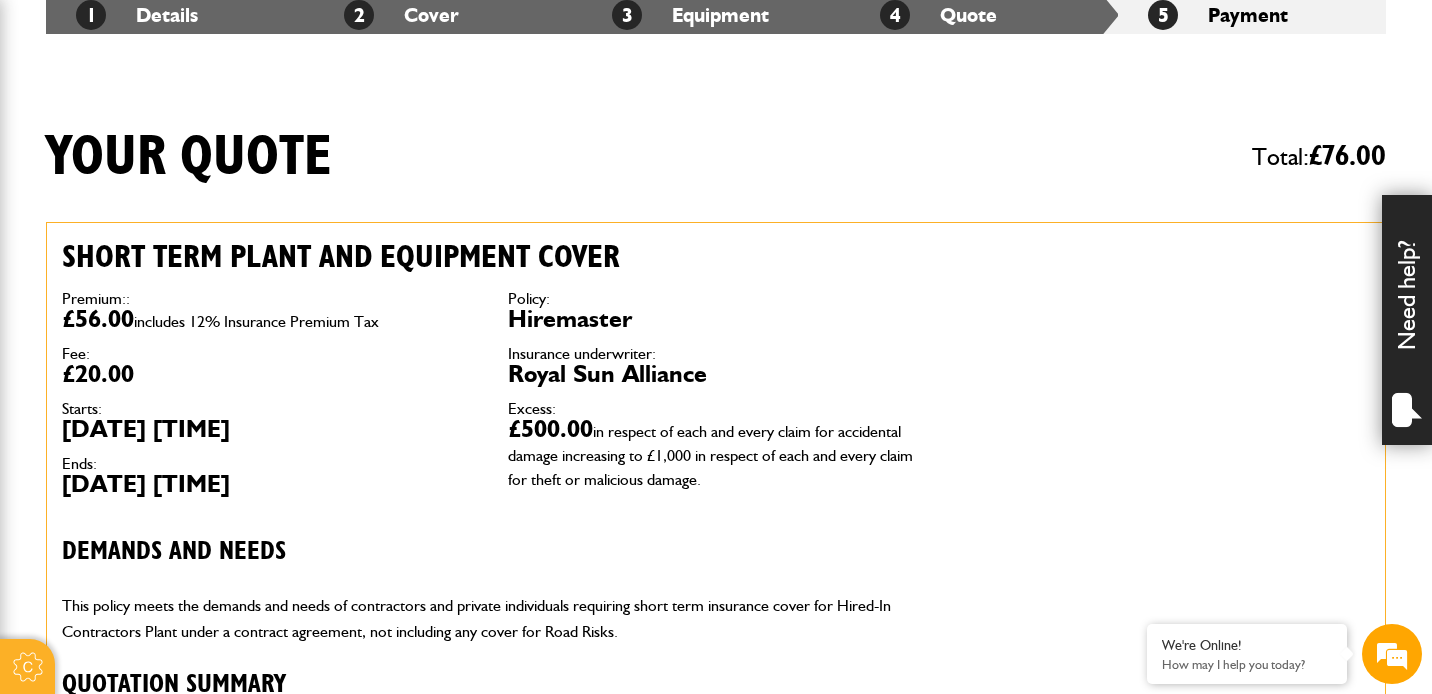 scroll, scrollTop: 425, scrollLeft: 0, axis: vertical 